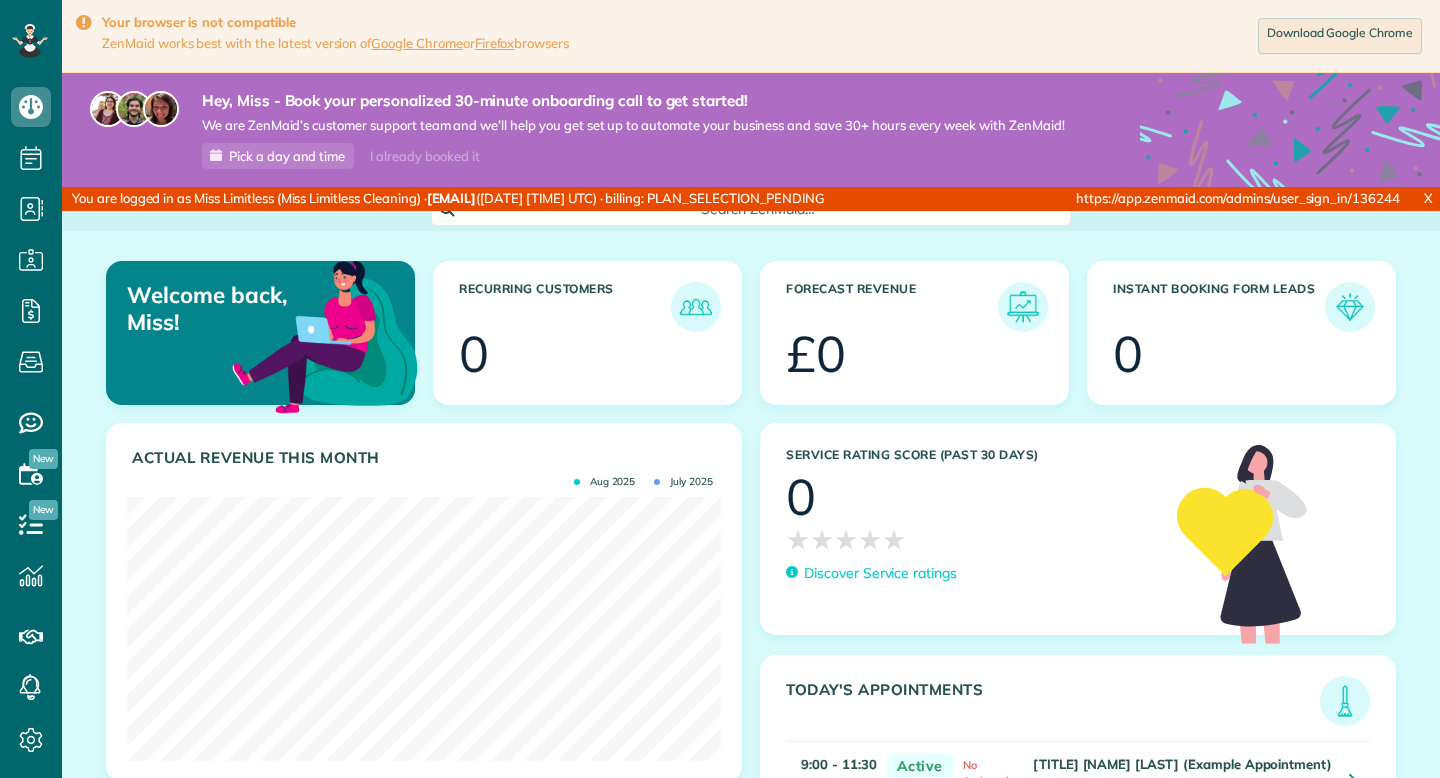 scroll, scrollTop: 0, scrollLeft: 0, axis: both 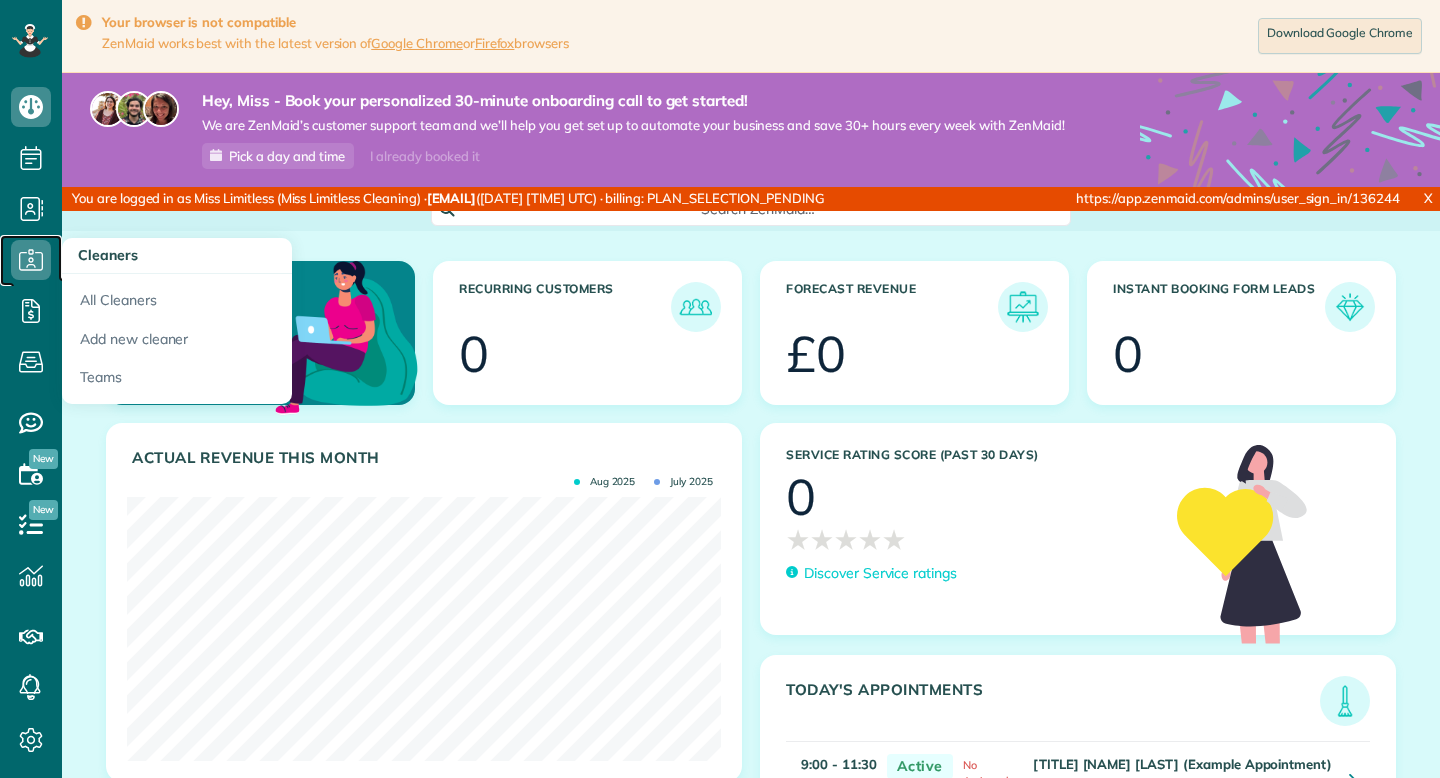 click 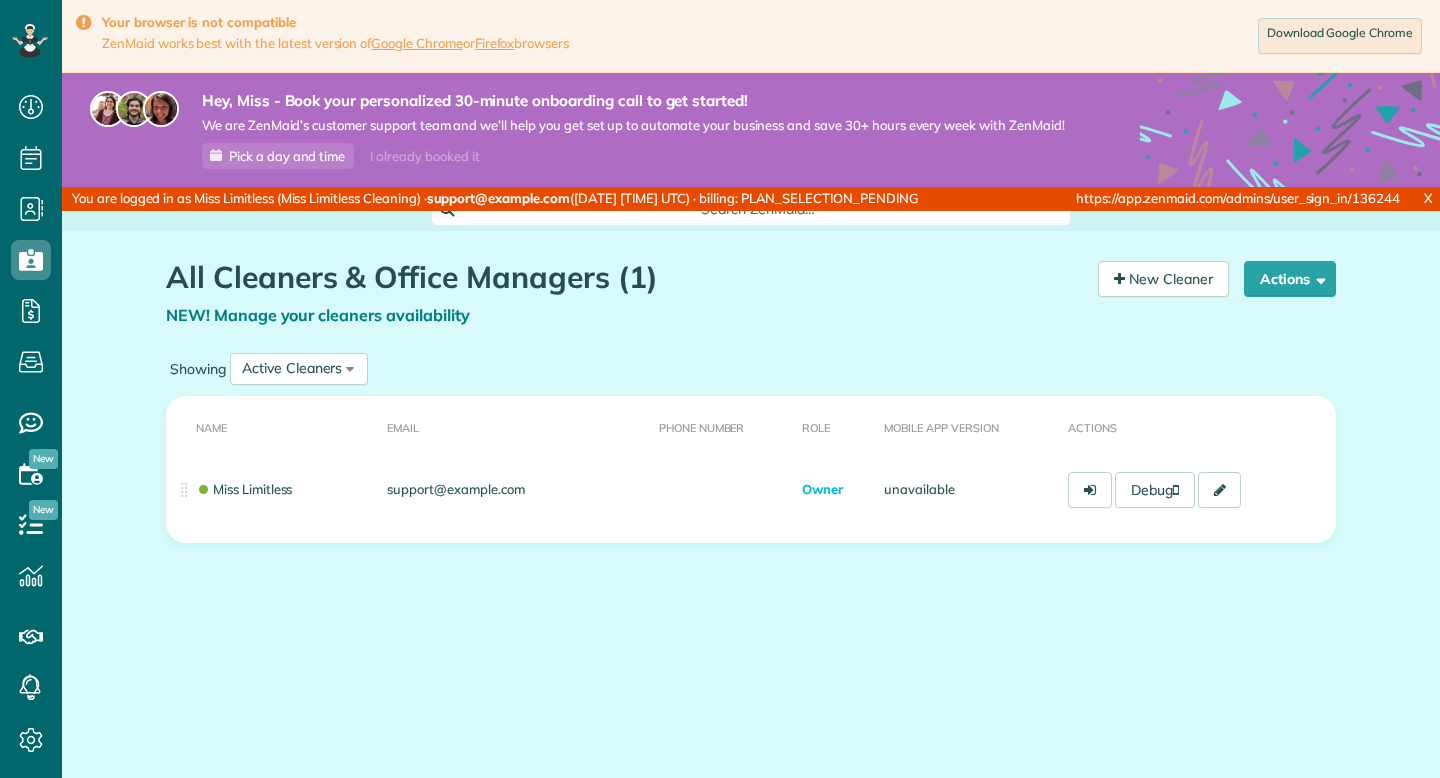 scroll, scrollTop: 0, scrollLeft: 0, axis: both 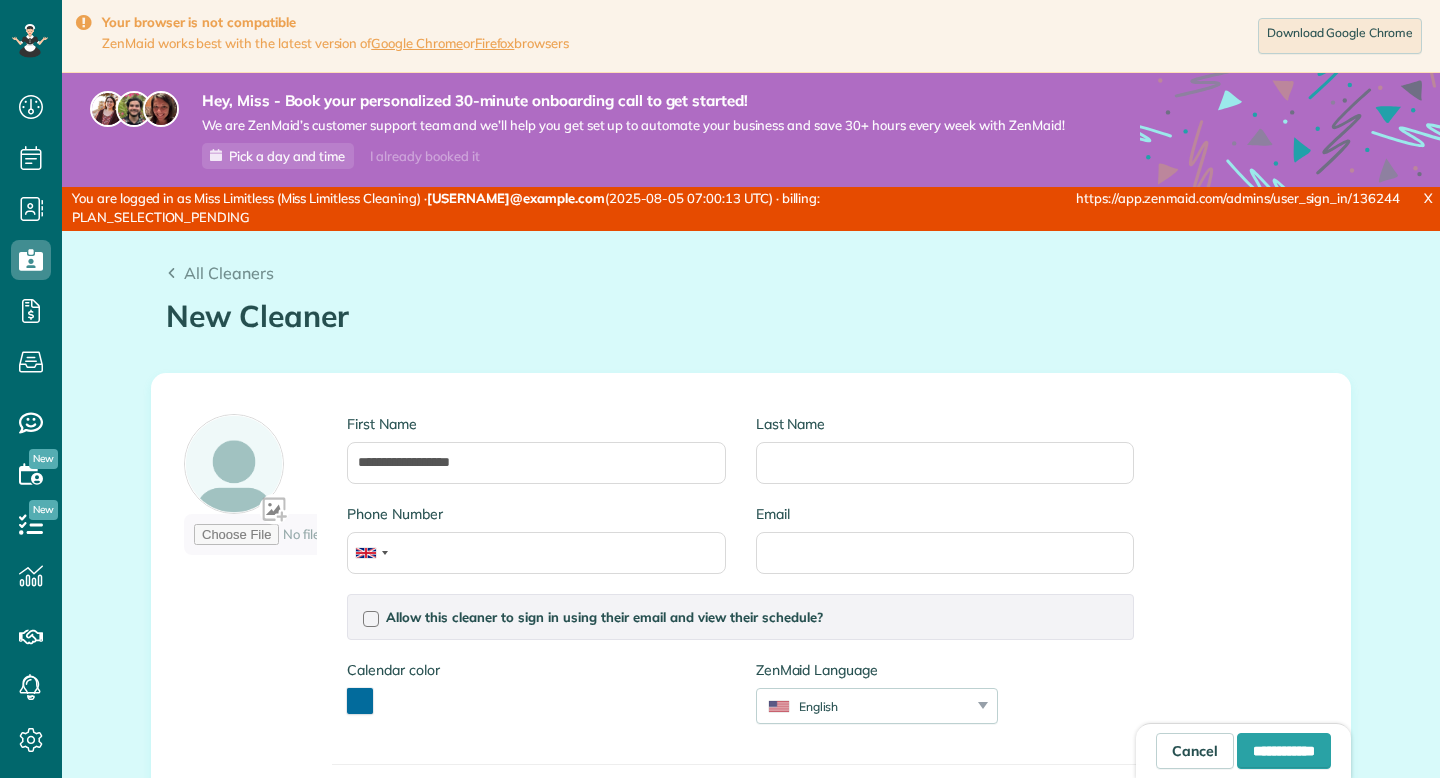 click on "**********" at bounding box center [536, 463] 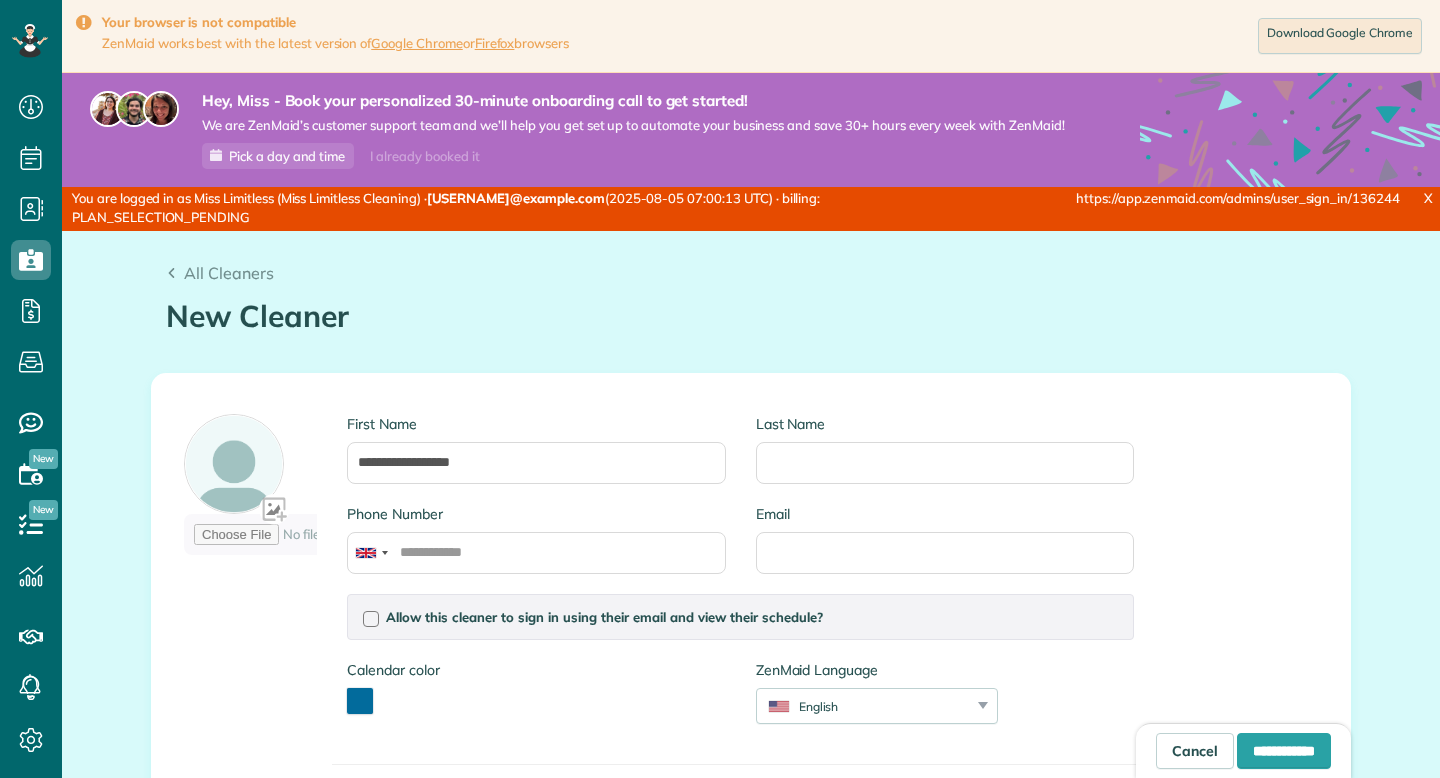 scroll, scrollTop: 778, scrollLeft: 62, axis: both 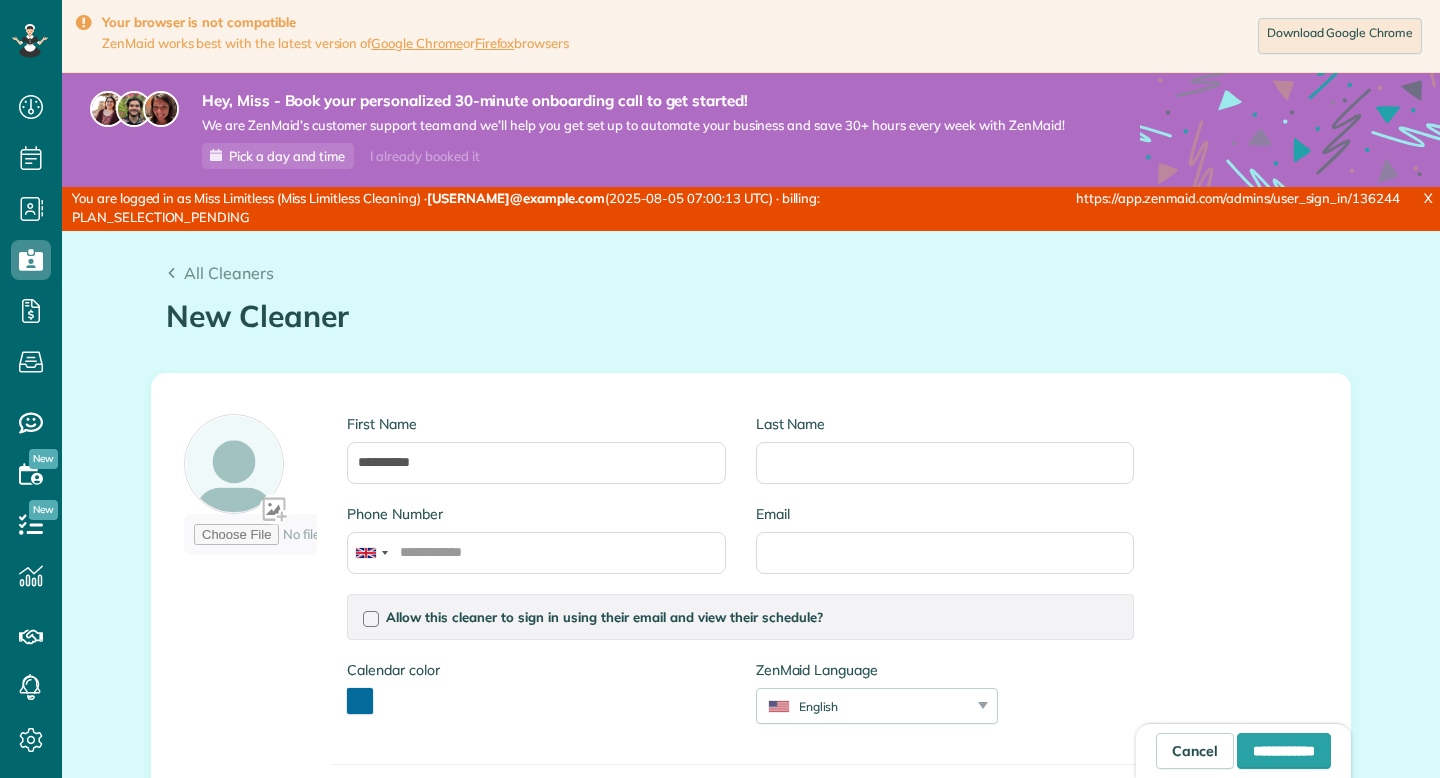 type on "**********" 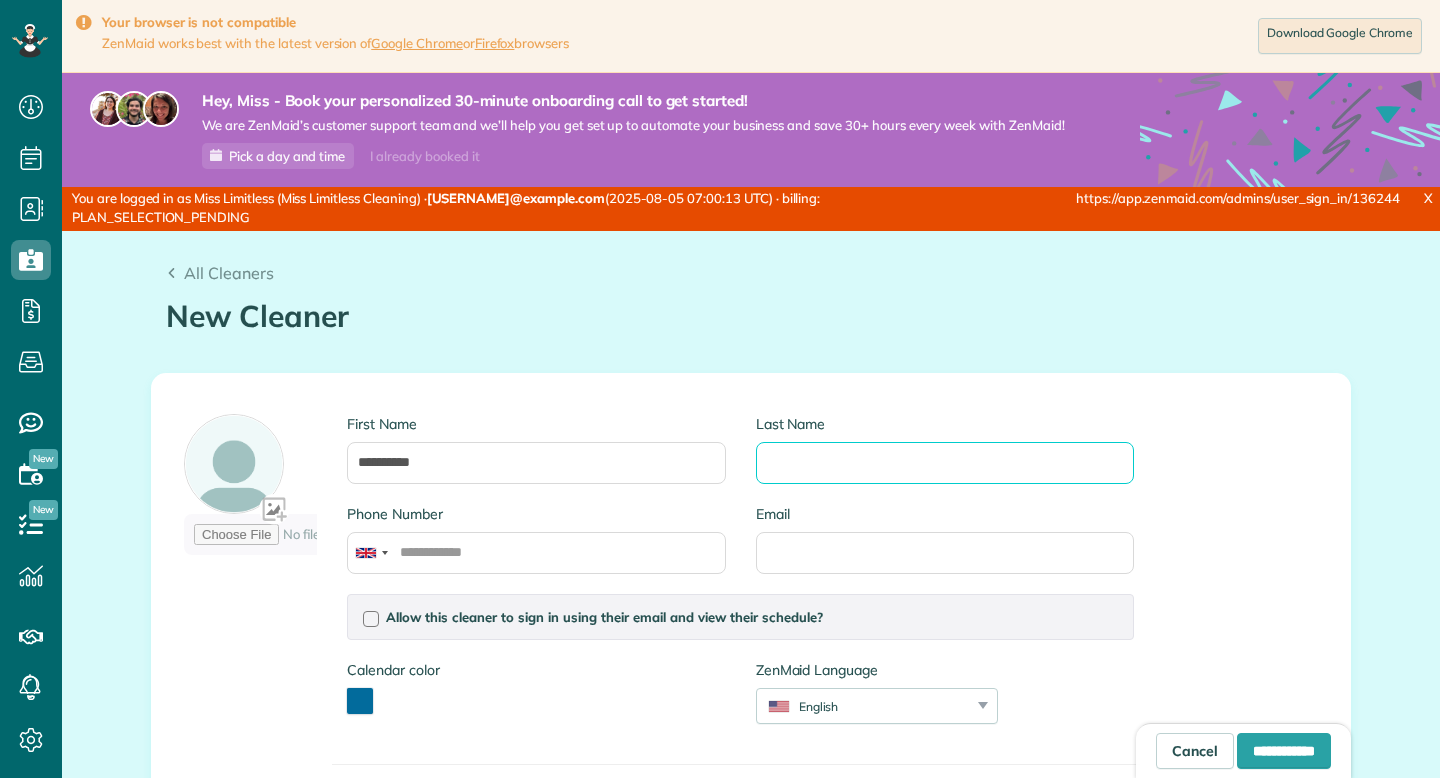click on "Last Name" at bounding box center (945, 463) 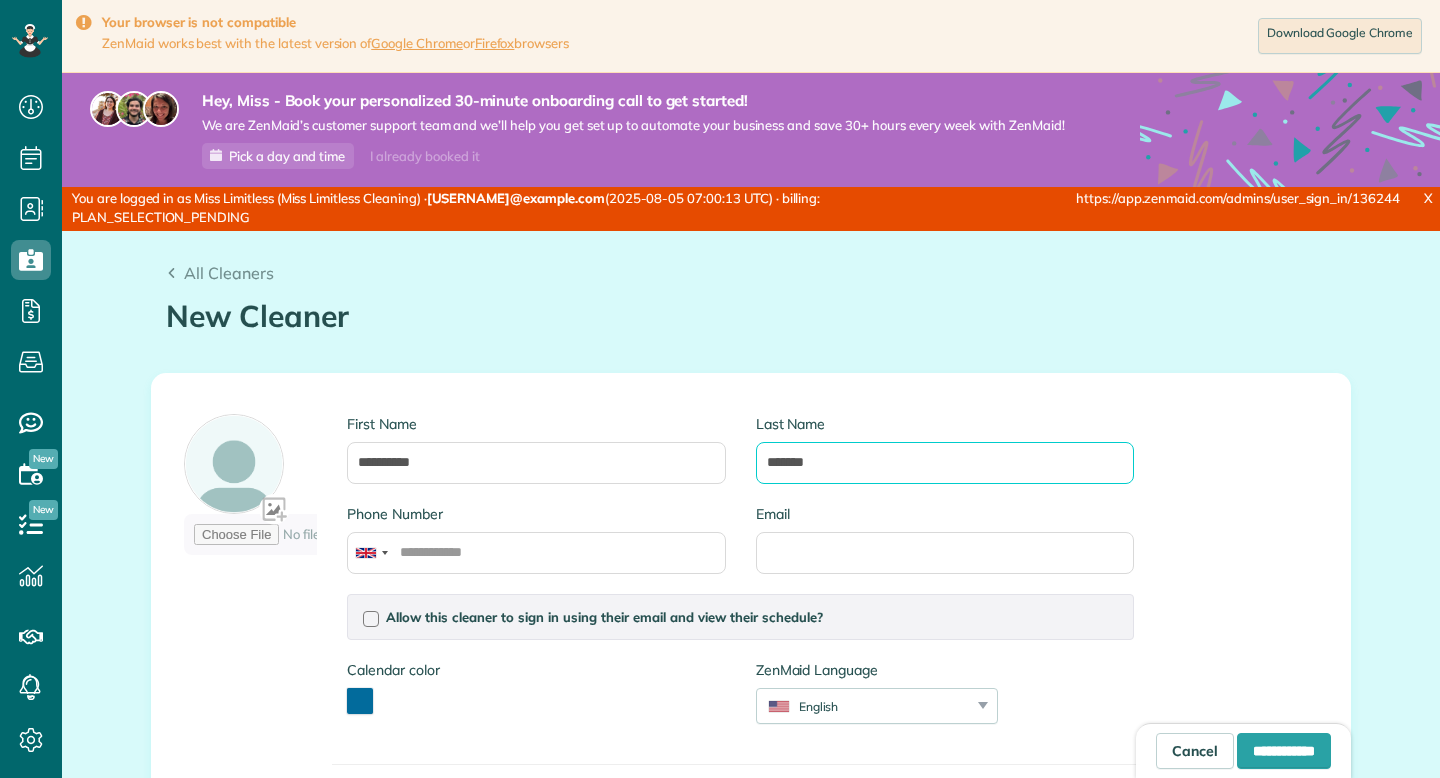 type on "*******" 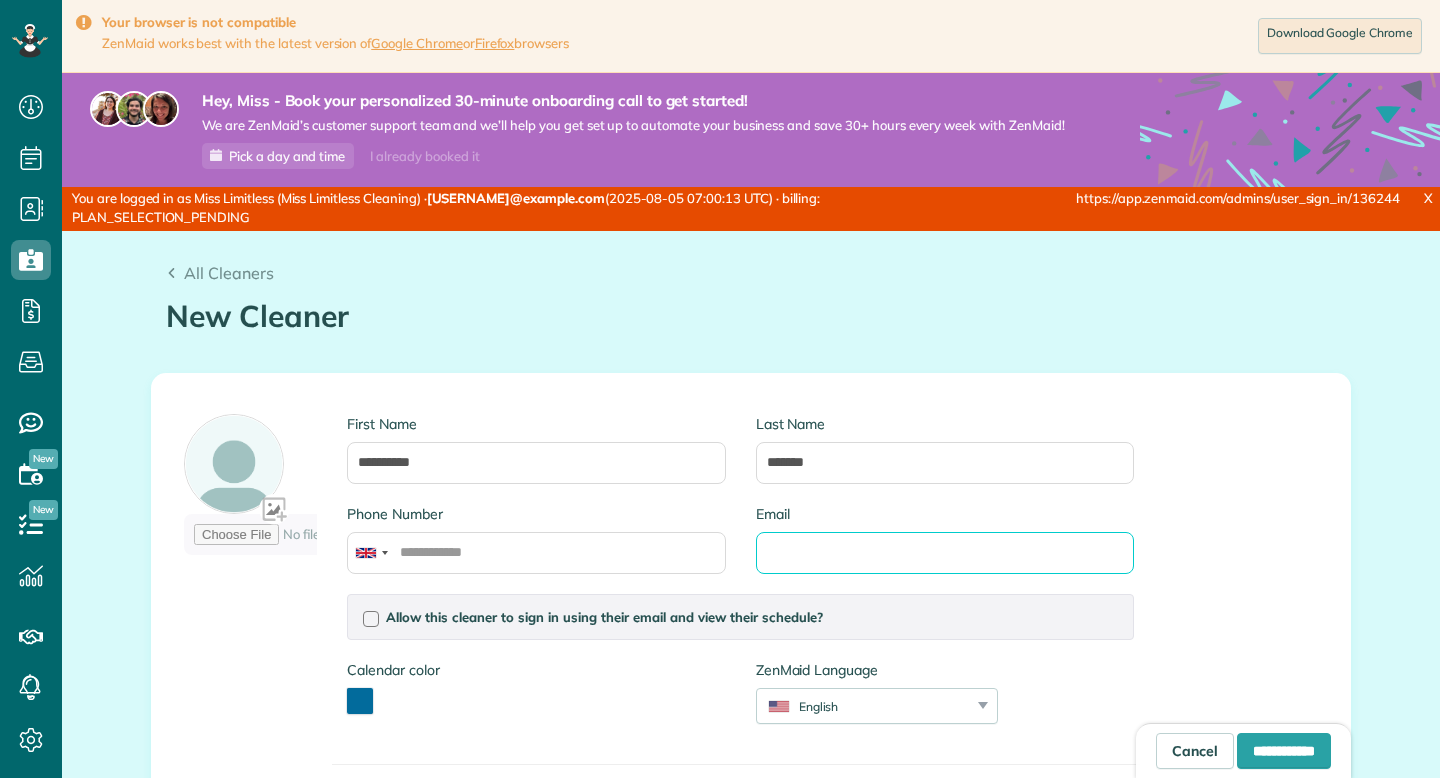 click on "Email" at bounding box center (945, 553) 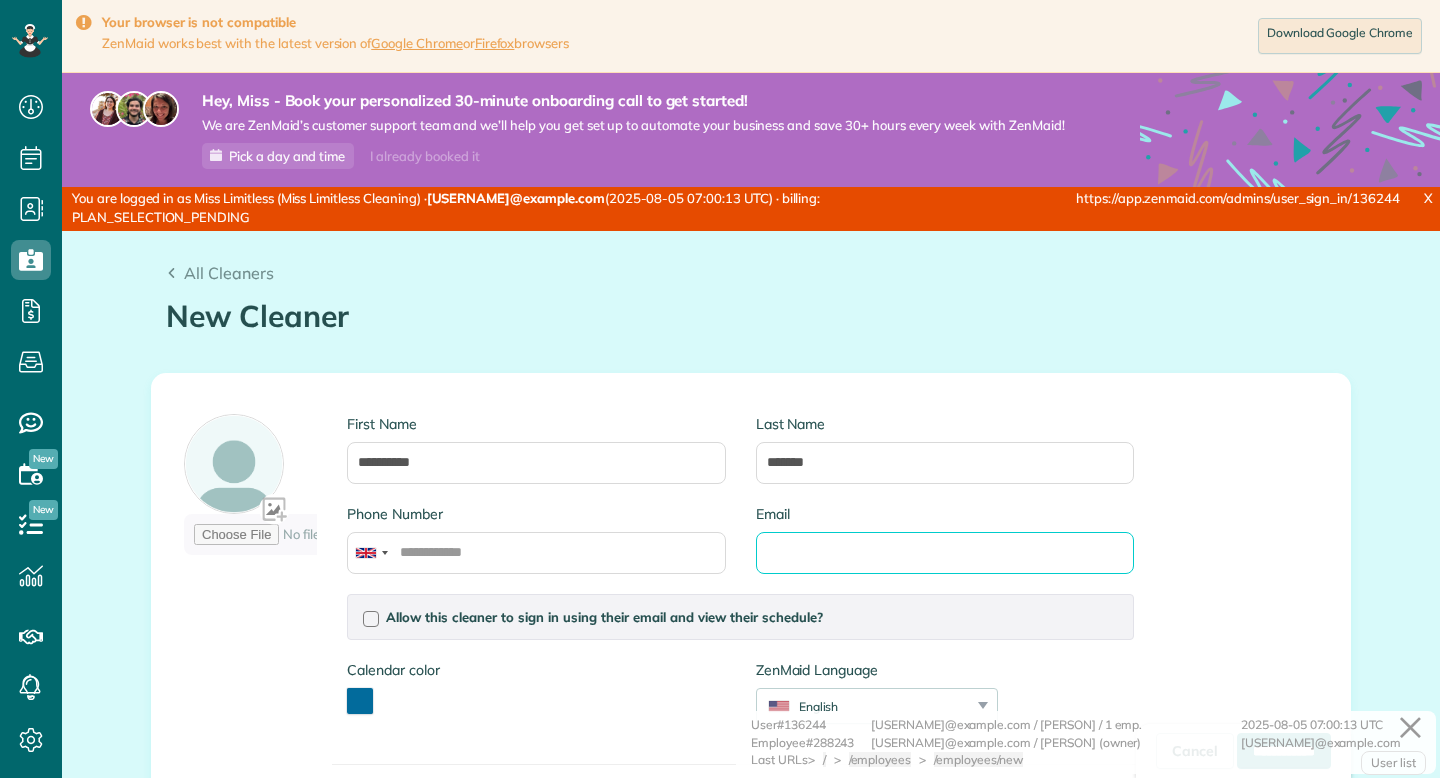 paste on "**********" 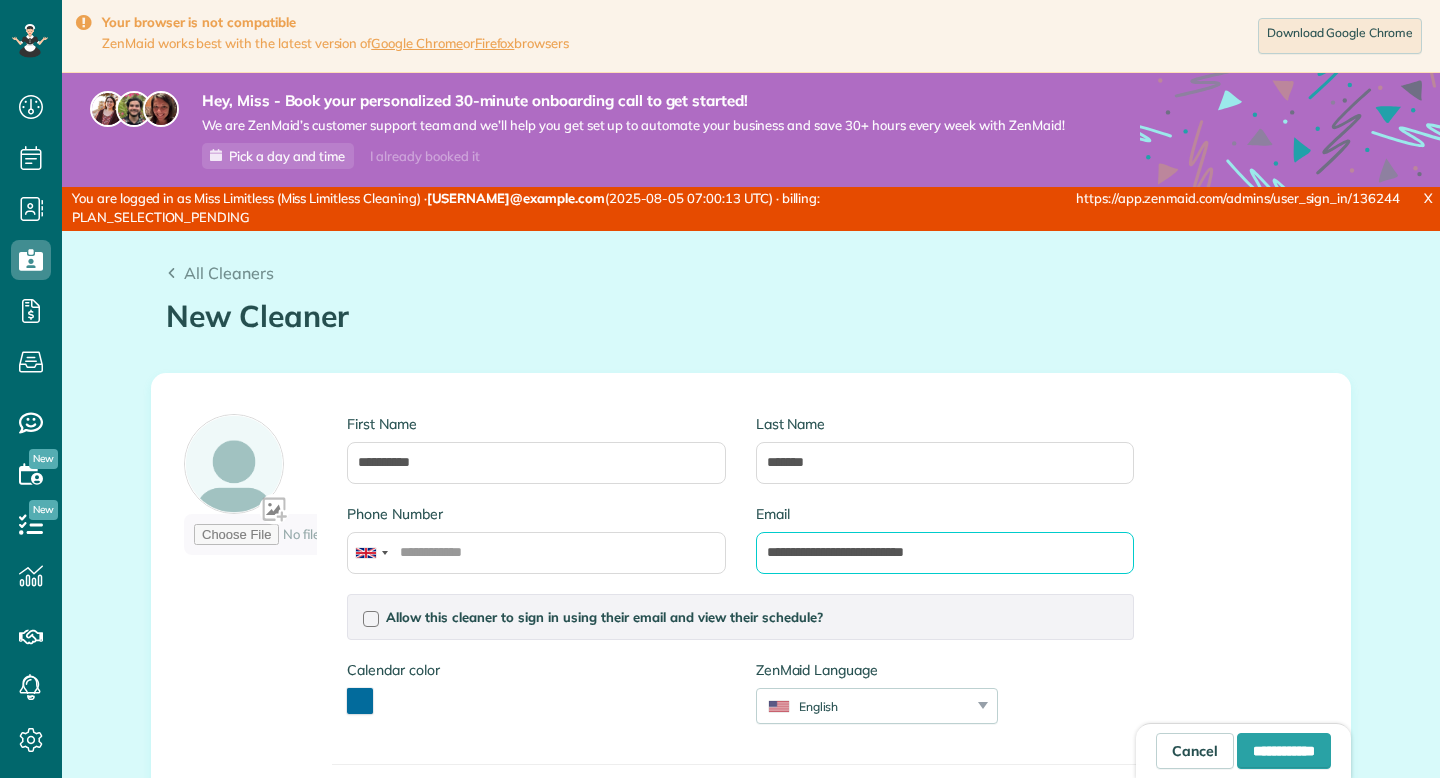 type on "**********" 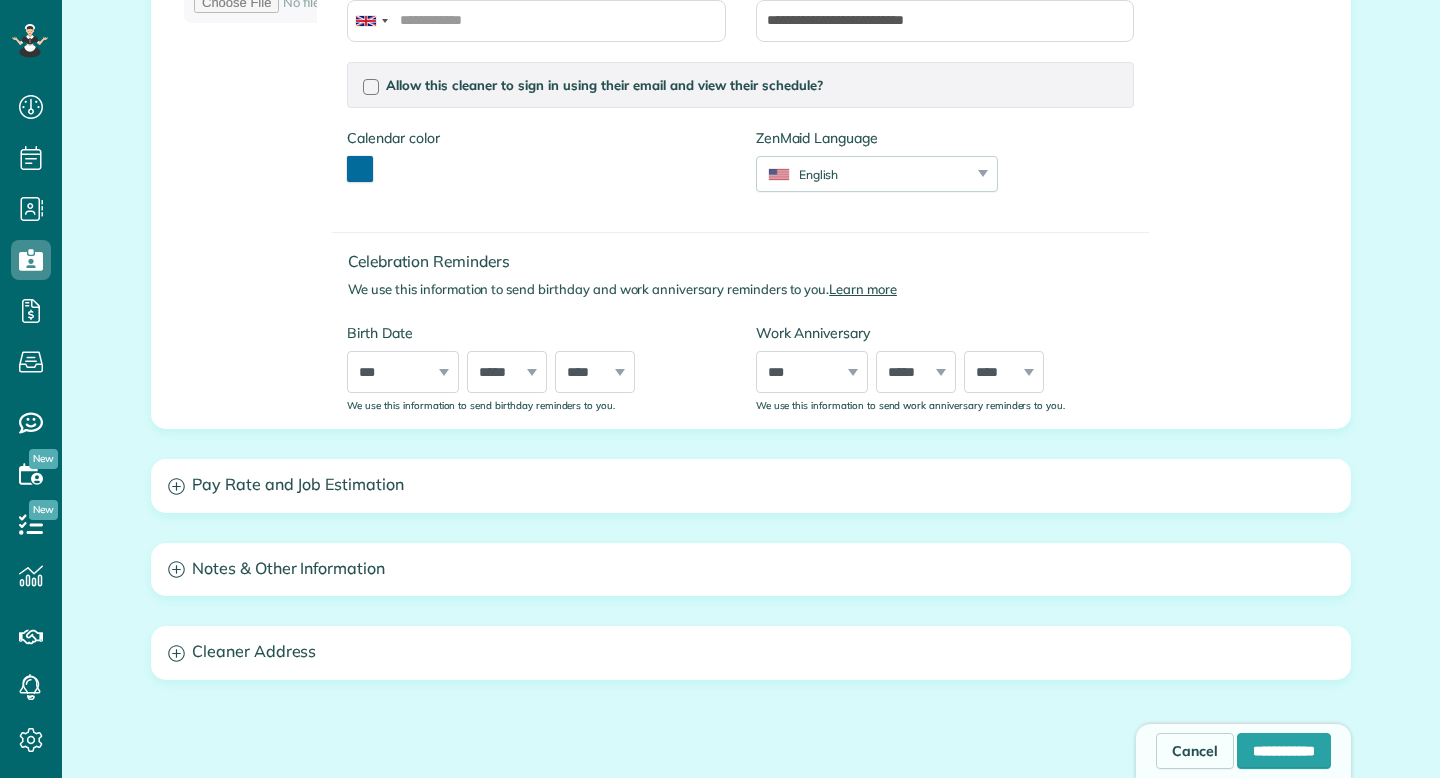 scroll, scrollTop: 563, scrollLeft: 0, axis: vertical 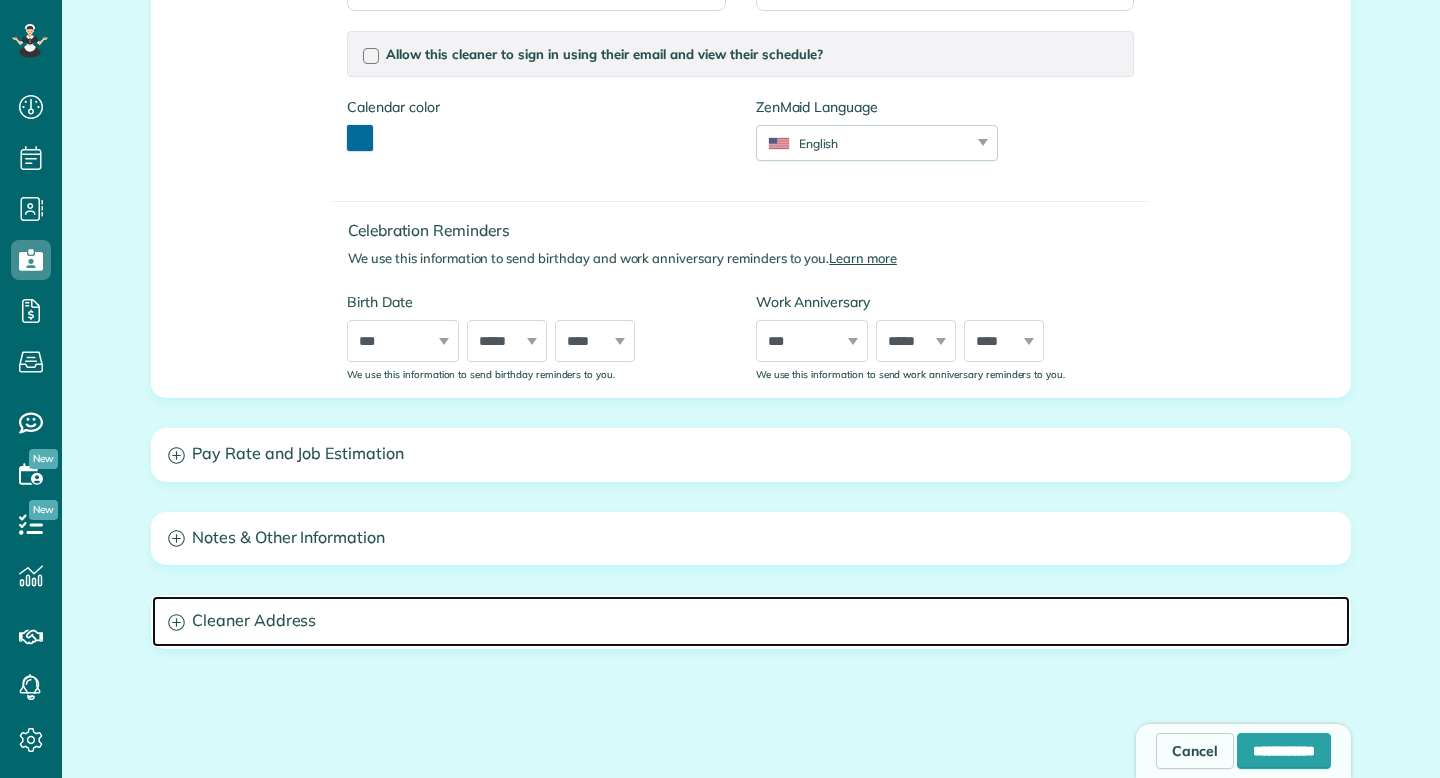 click on "Cleaner Address" at bounding box center (751, 621) 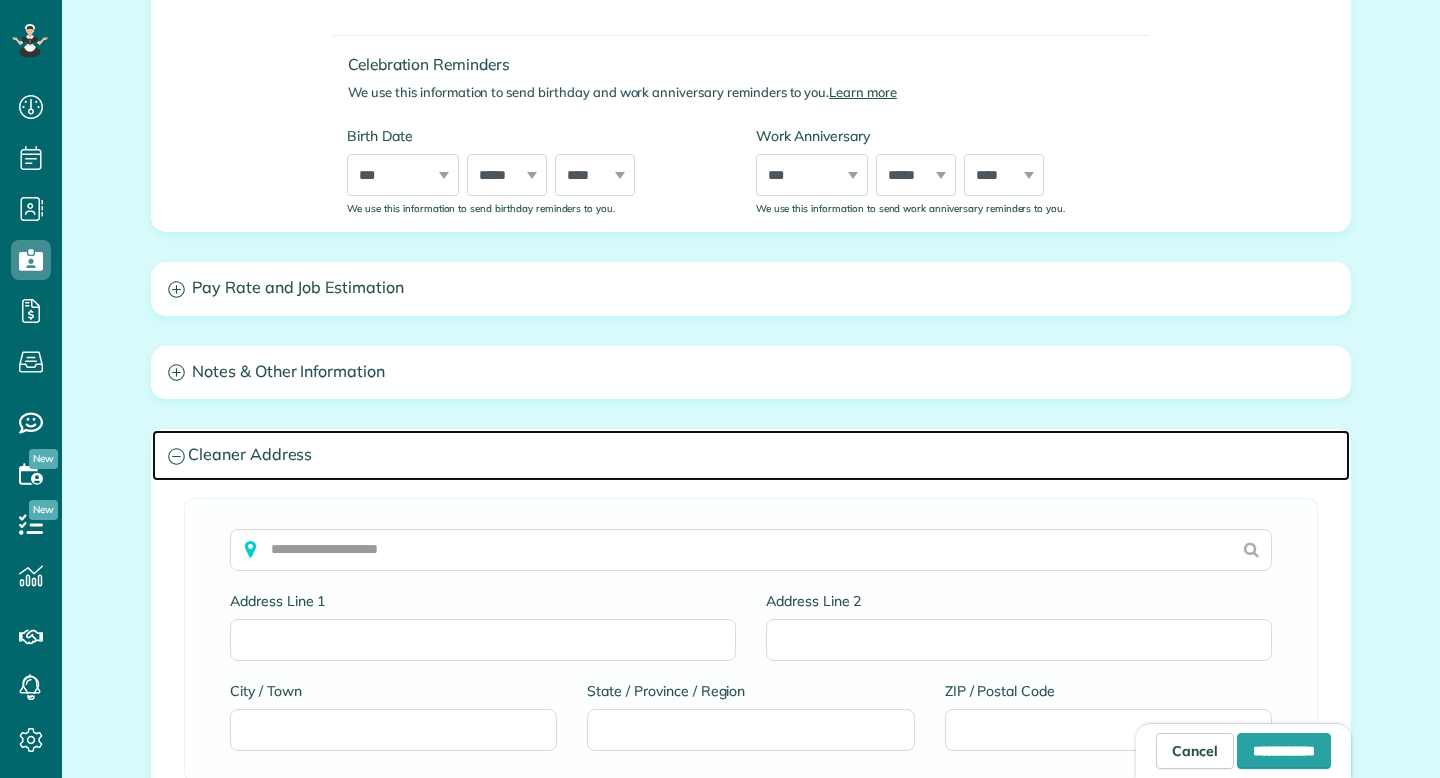 scroll, scrollTop: 732, scrollLeft: 0, axis: vertical 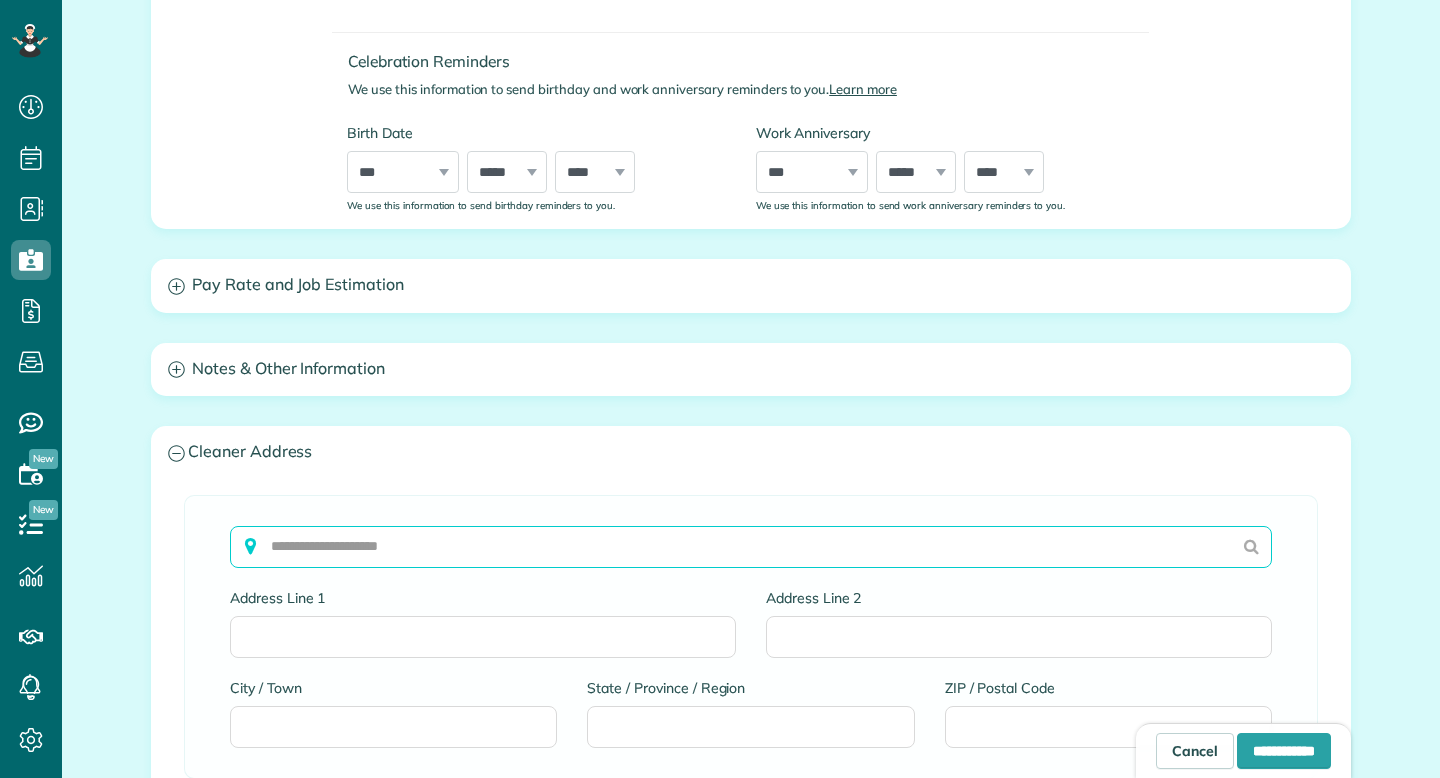 click at bounding box center [751, 547] 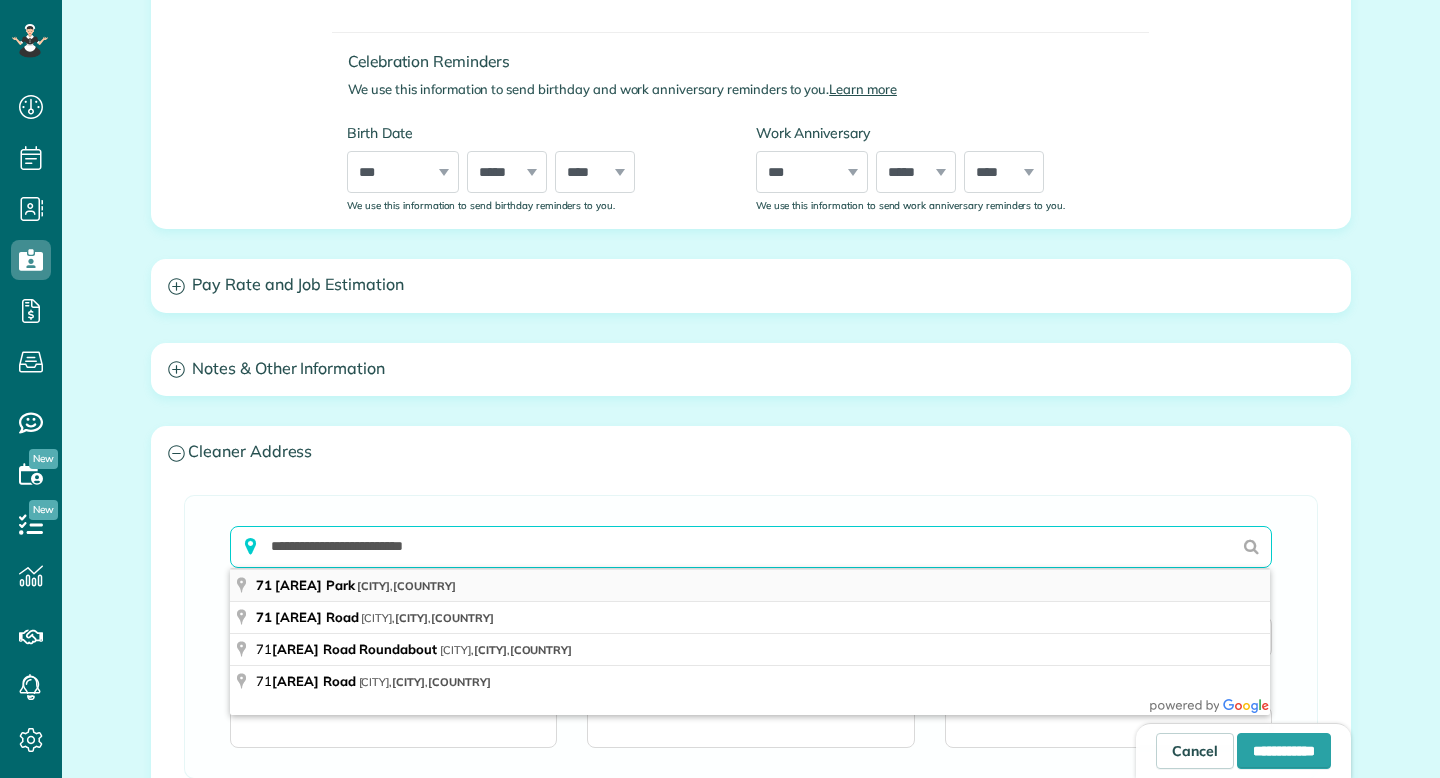 type on "**********" 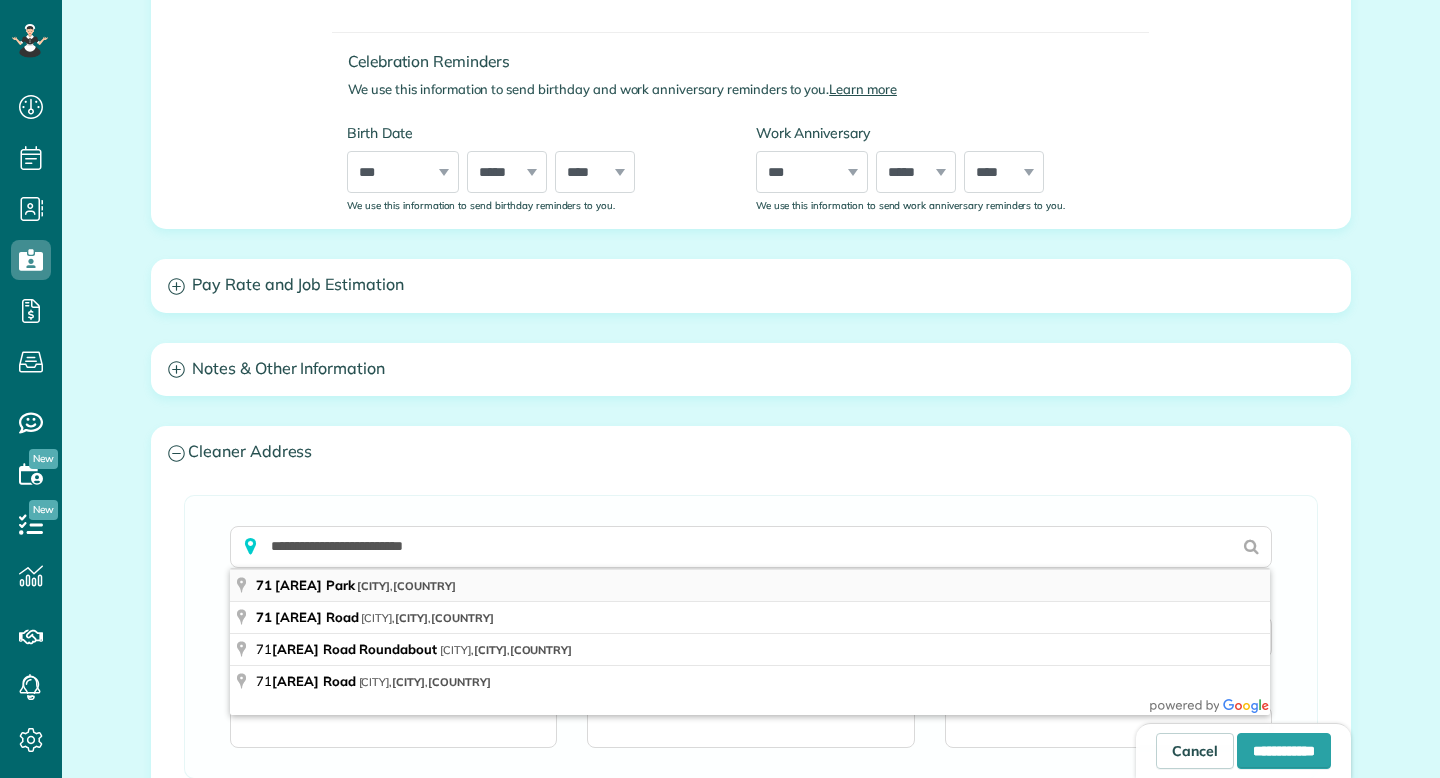 type on "**********" 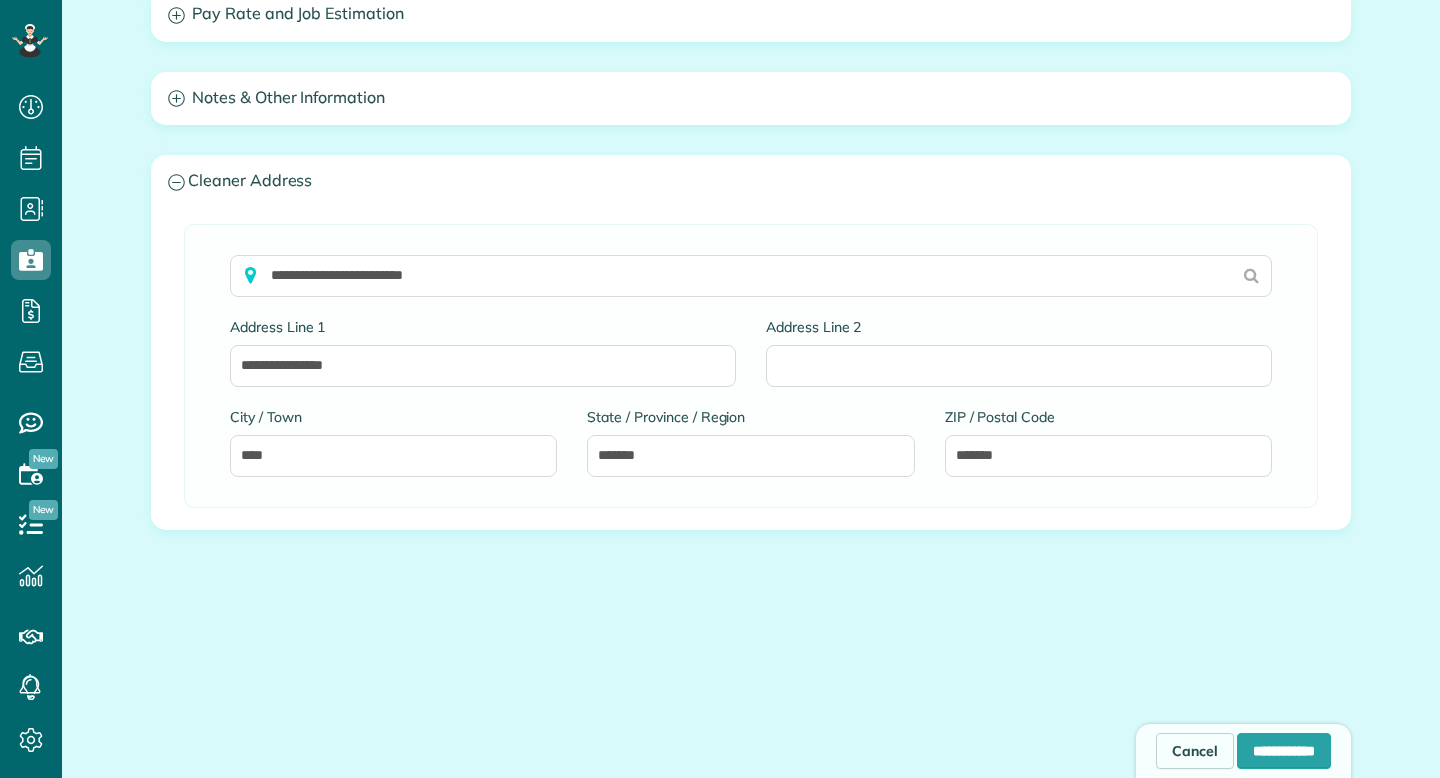 scroll, scrollTop: 1005, scrollLeft: 0, axis: vertical 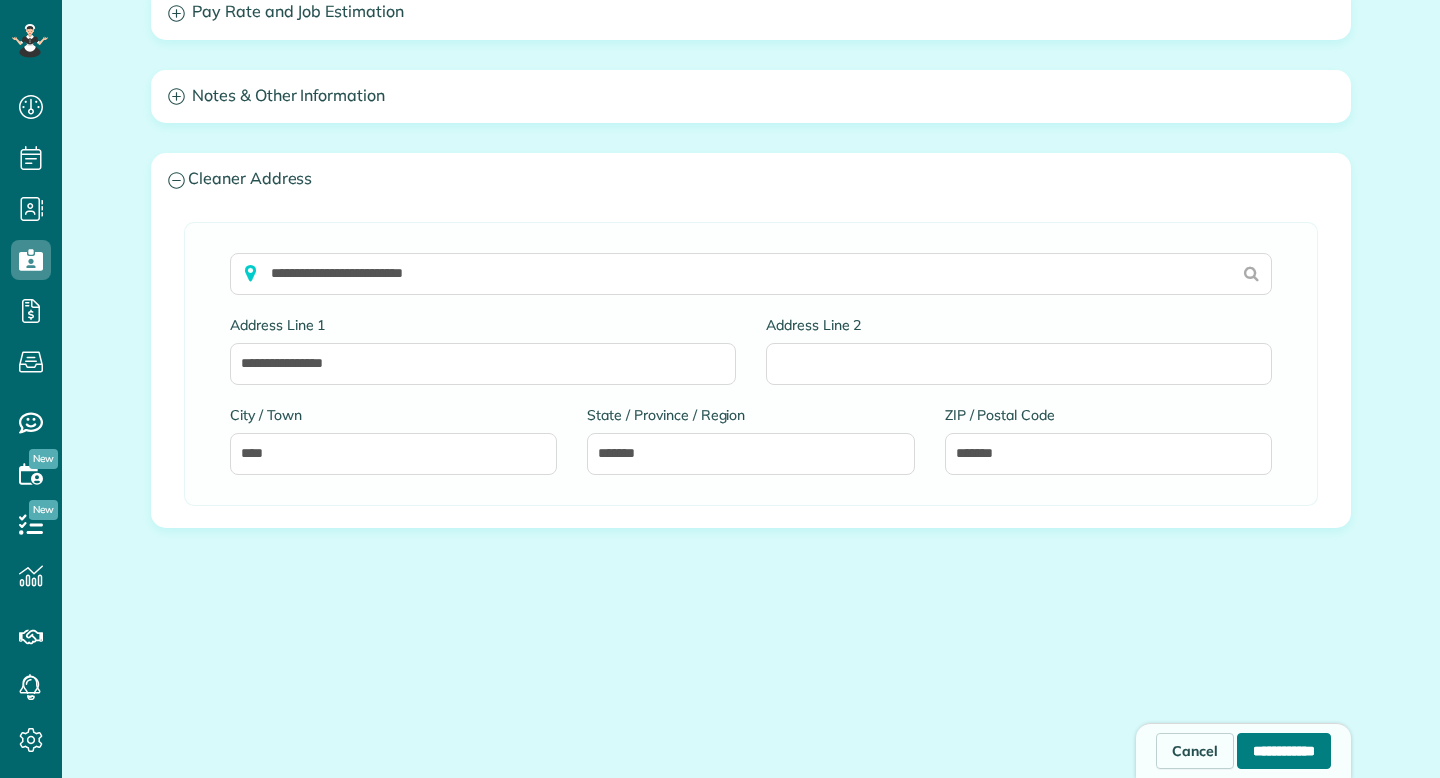 click on "**********" at bounding box center (1284, 751) 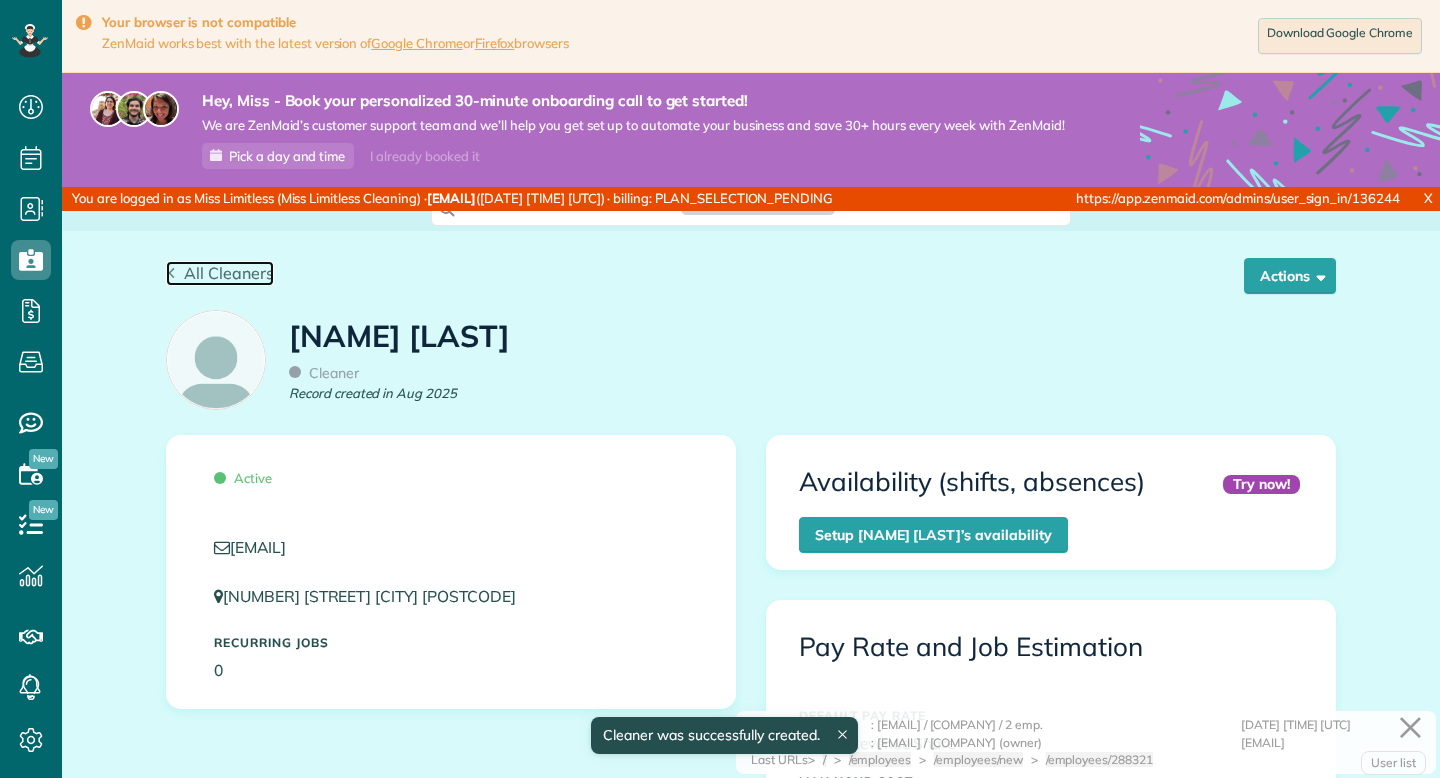 click on "All Cleaners" at bounding box center [229, 273] 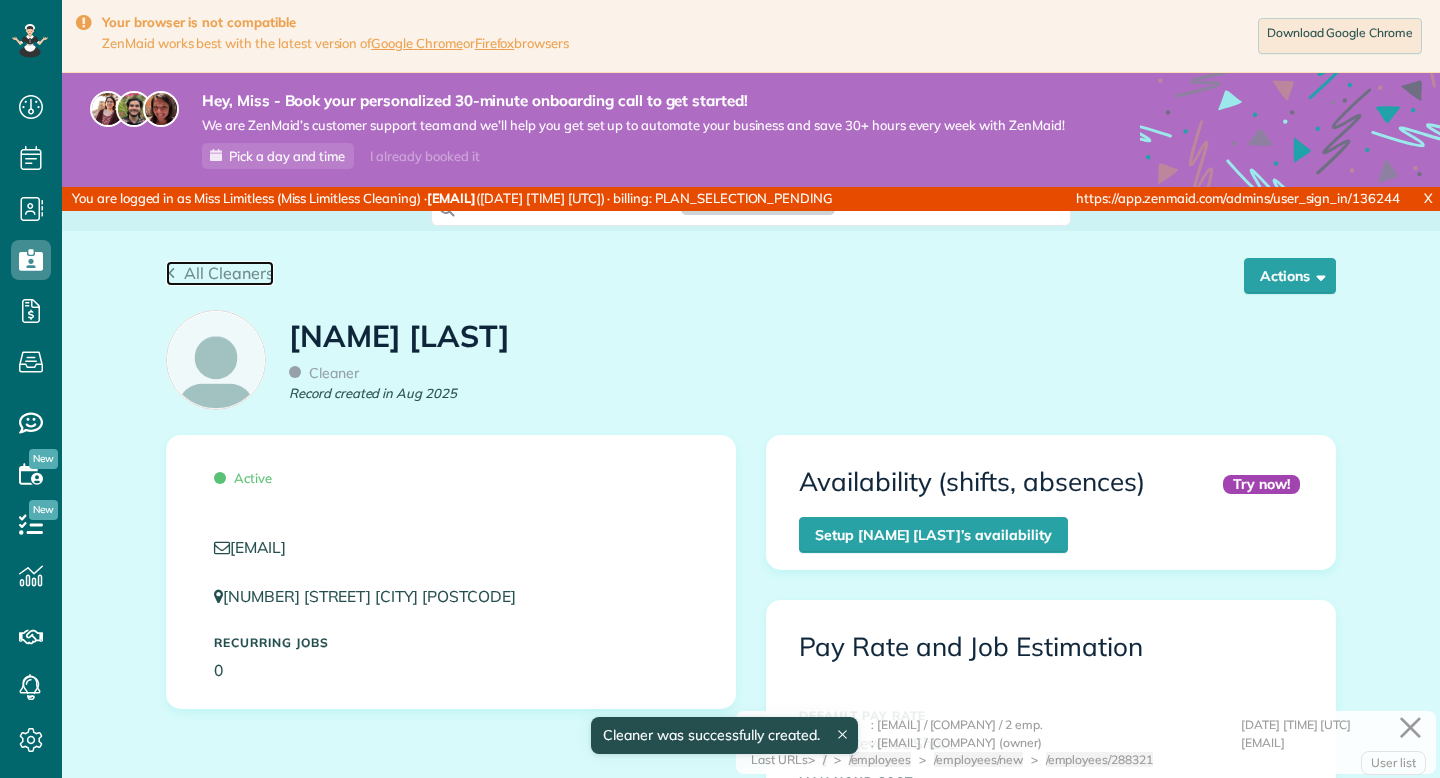 scroll, scrollTop: 0, scrollLeft: 0, axis: both 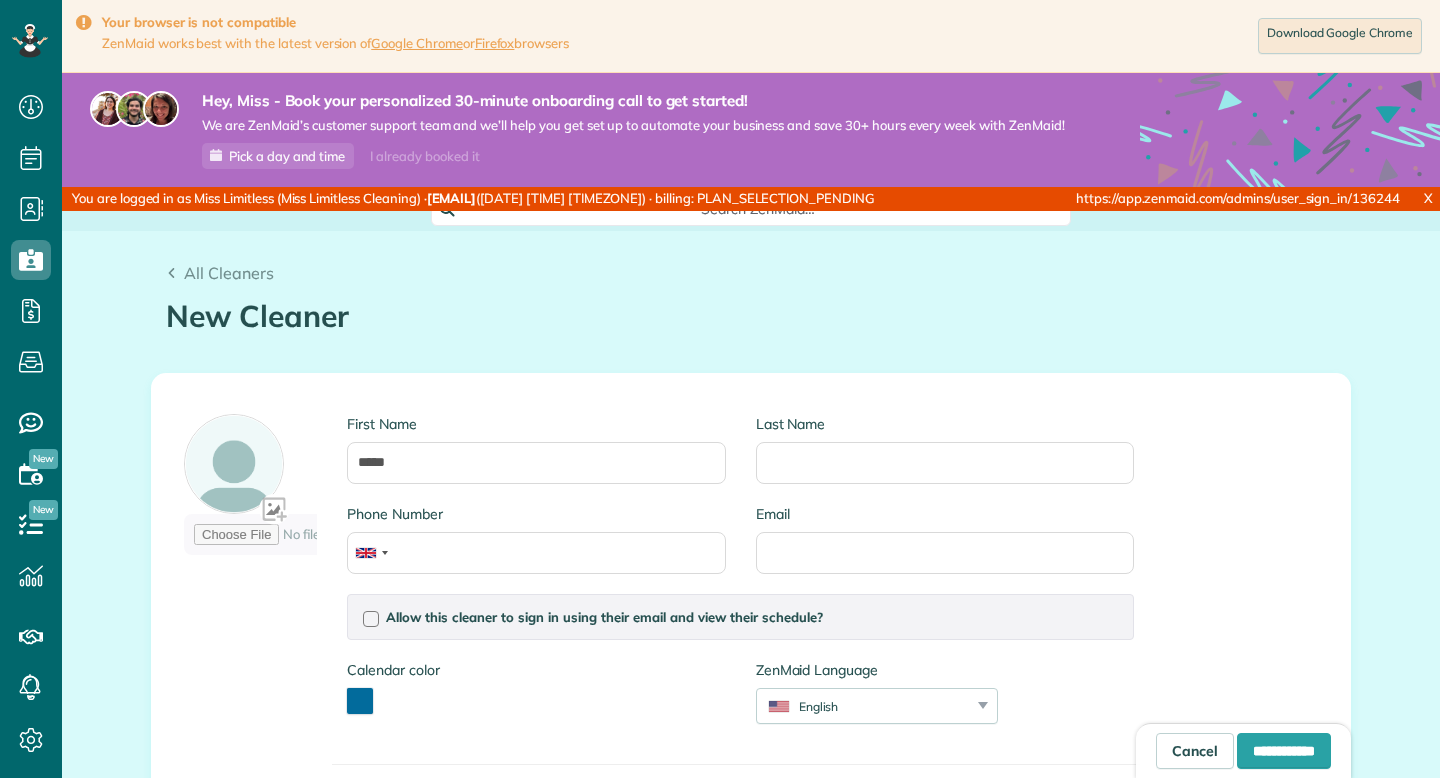 type on "*****" 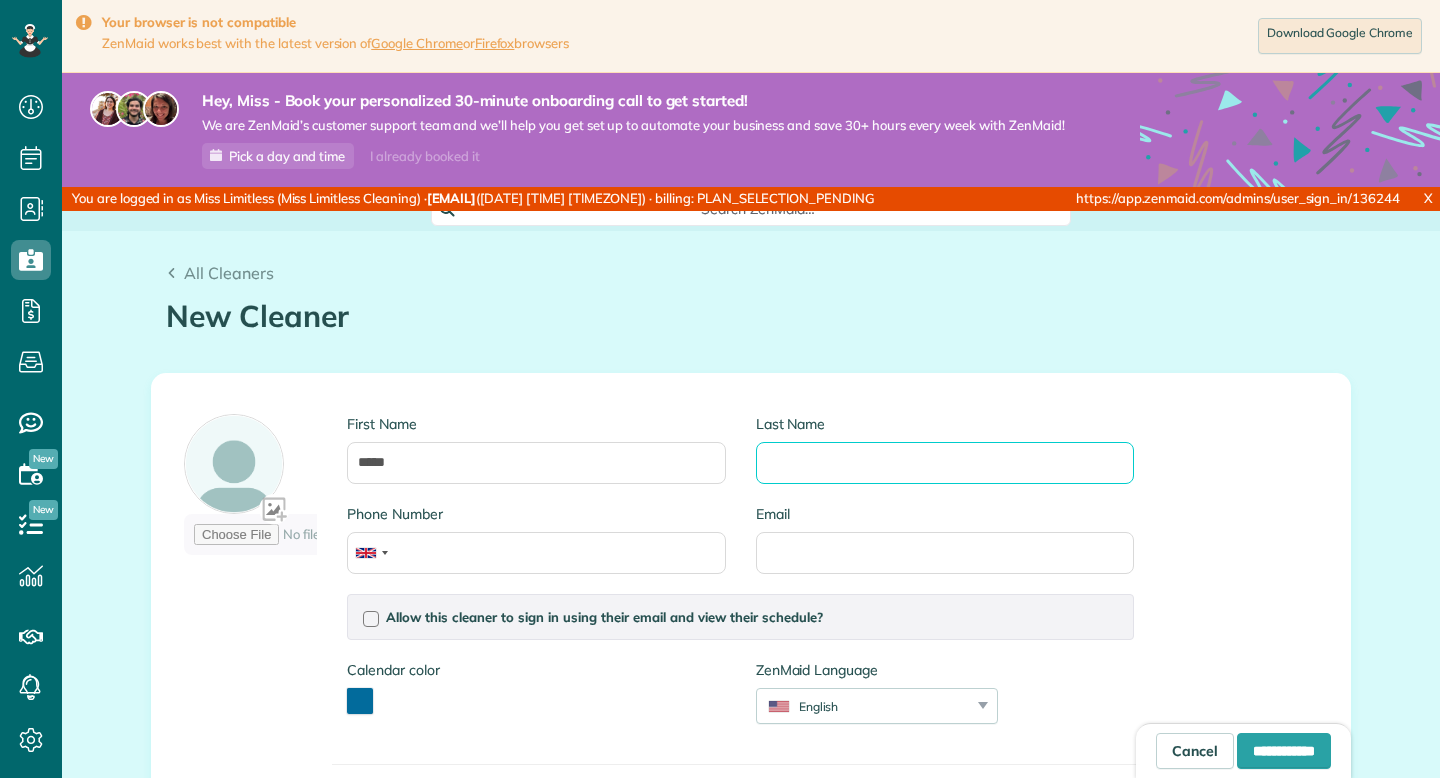 click on "Last Name" at bounding box center (945, 463) 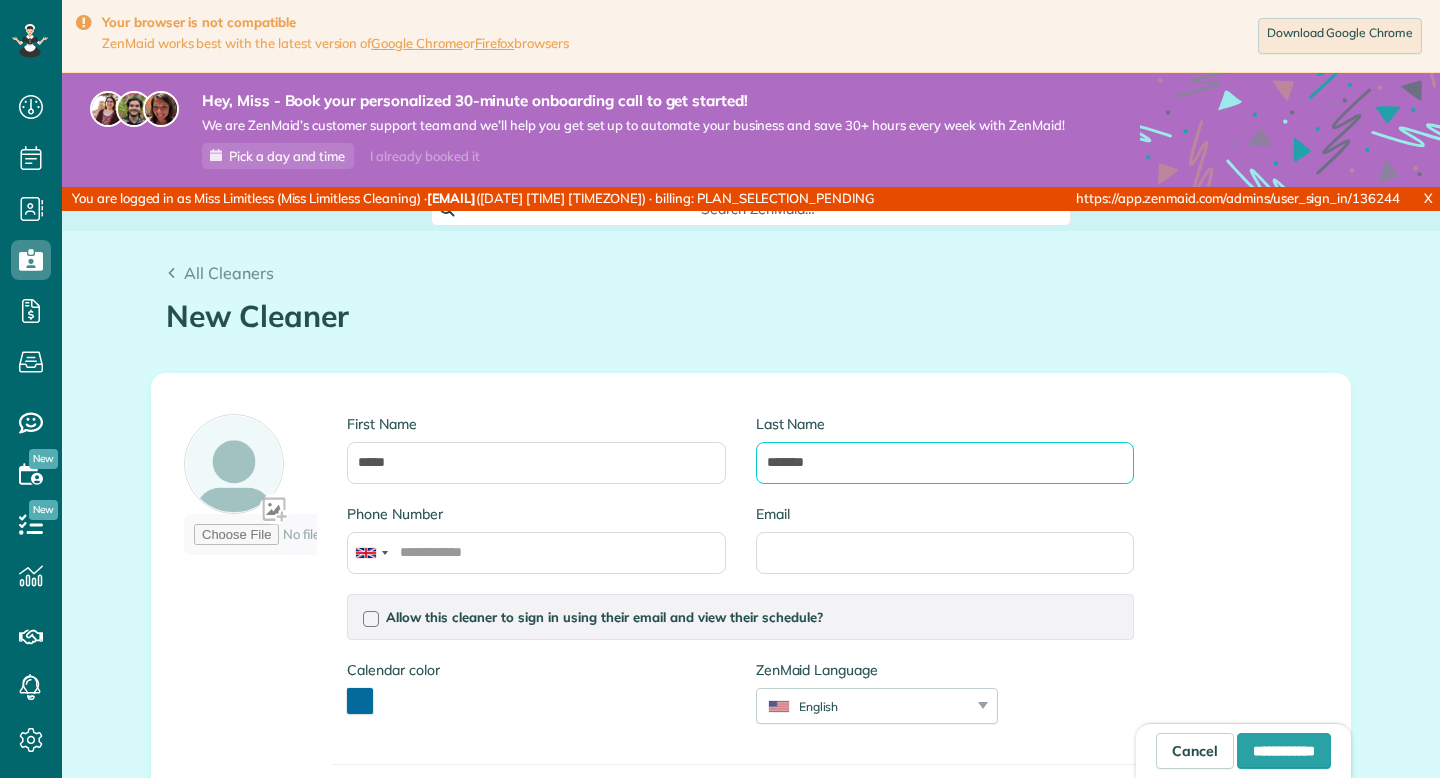 scroll, scrollTop: 778, scrollLeft: 62, axis: both 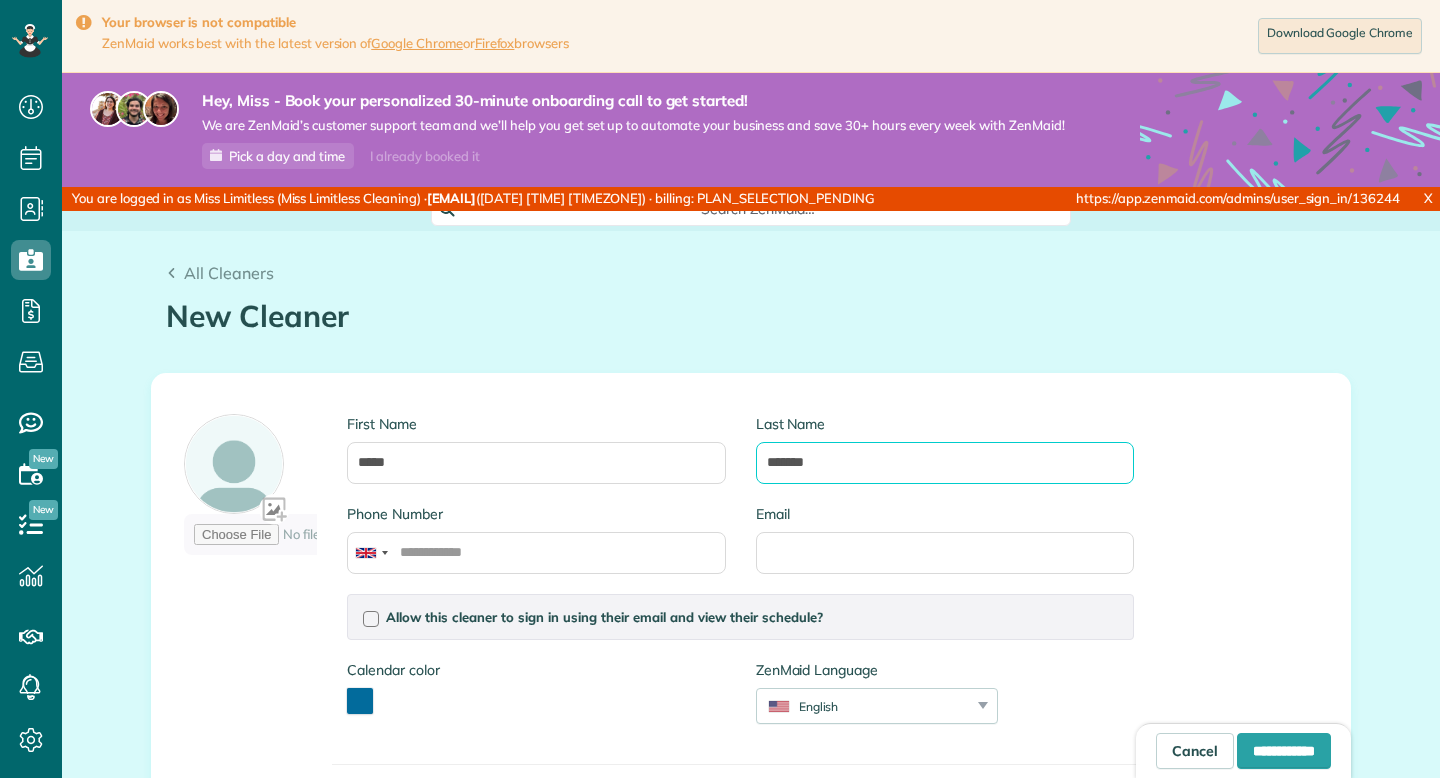 type on "*******" 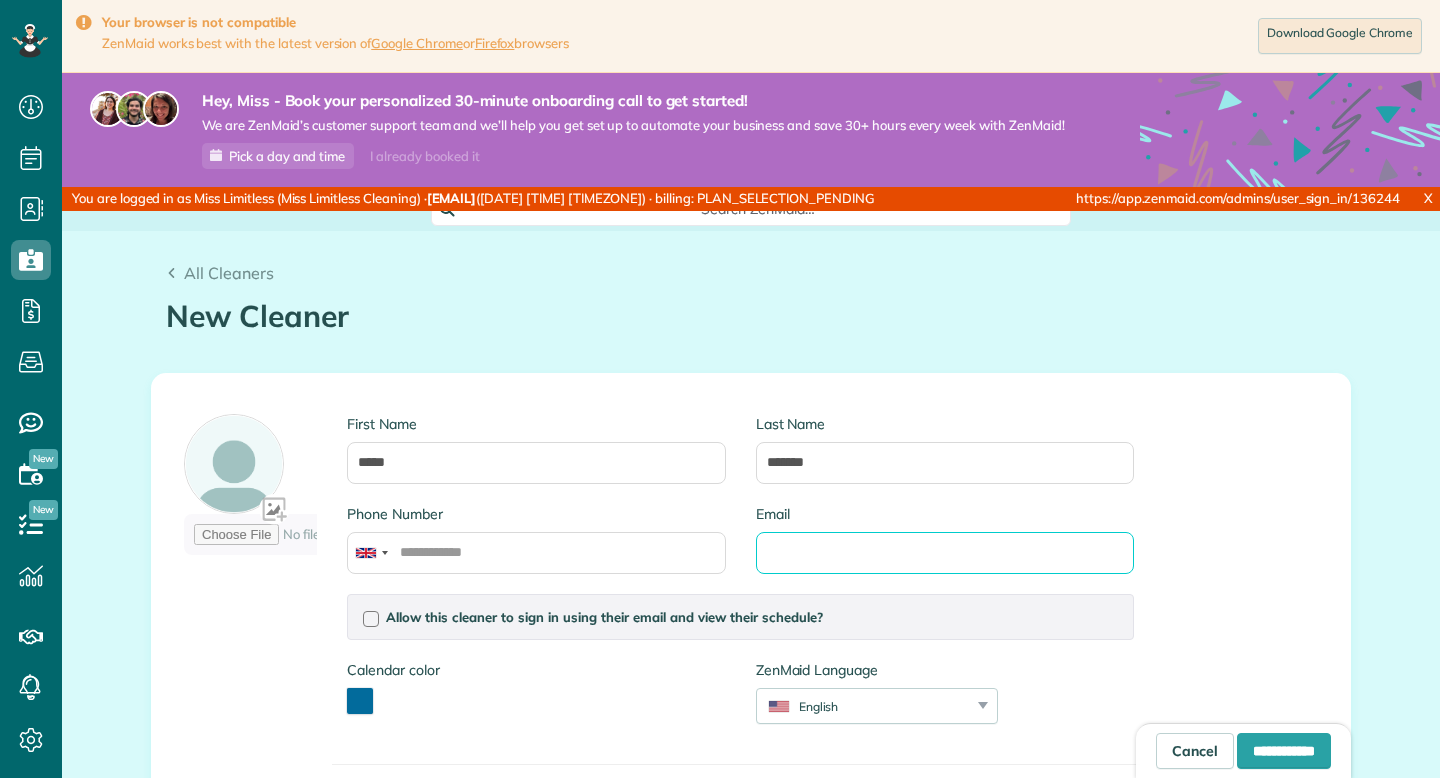 click on "Email" at bounding box center [945, 553] 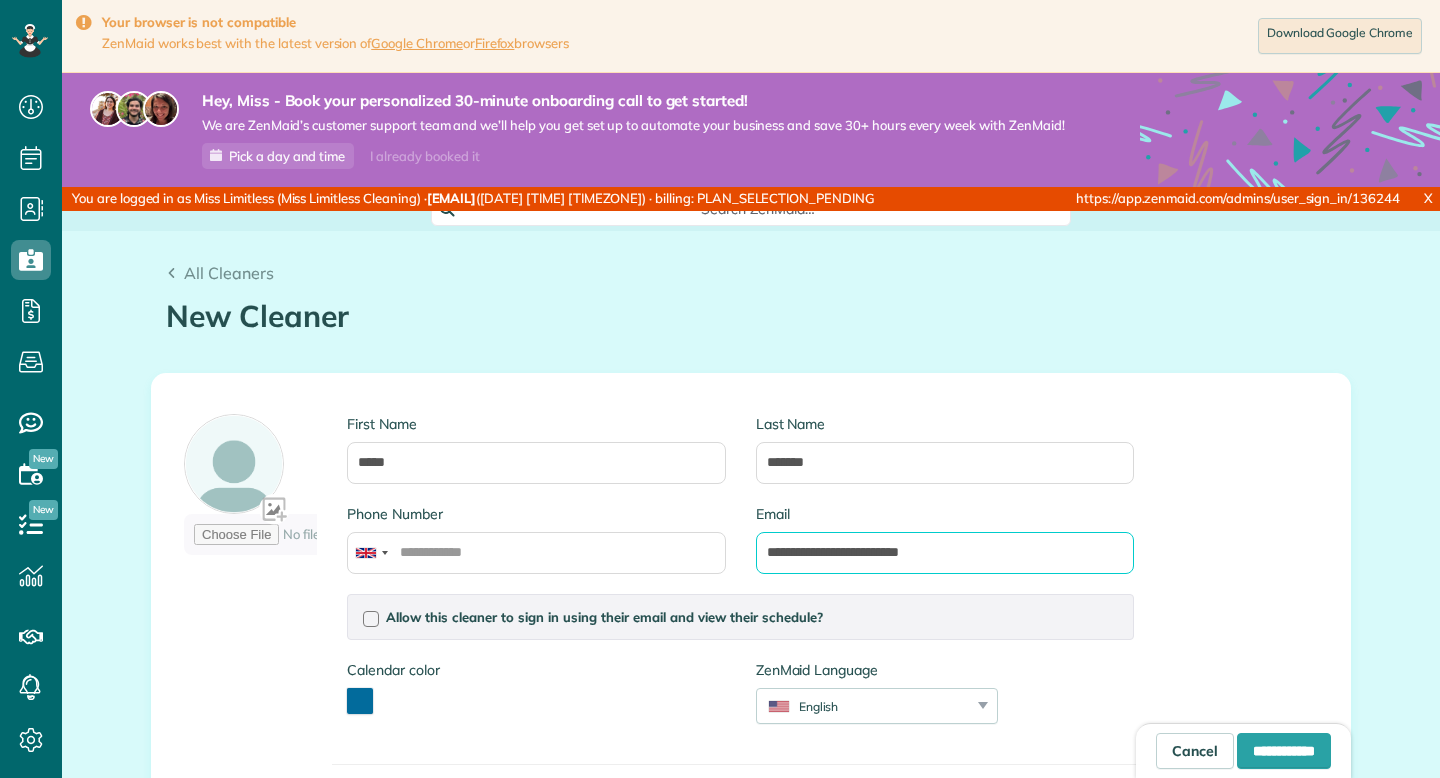 type on "**********" 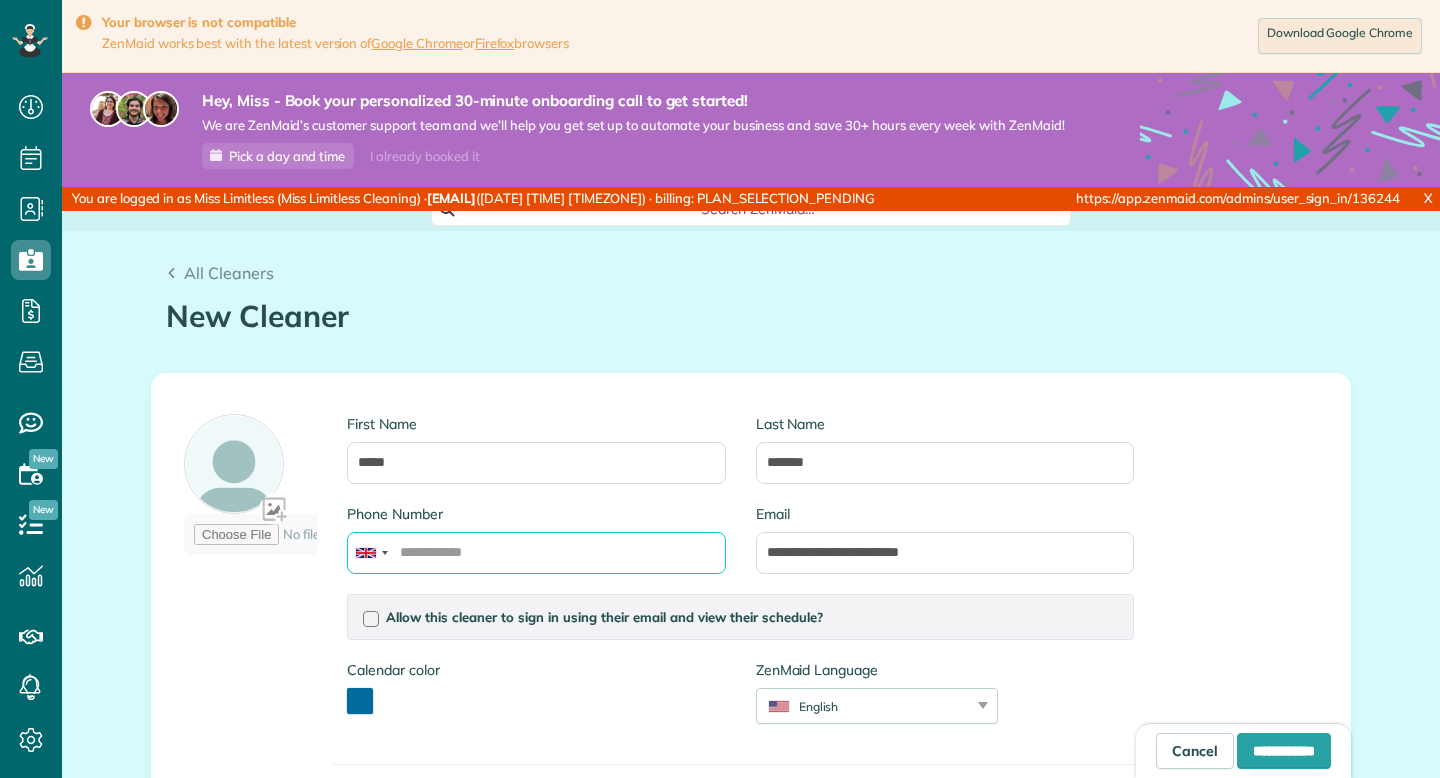 click on "Phone Number" at bounding box center [536, 553] 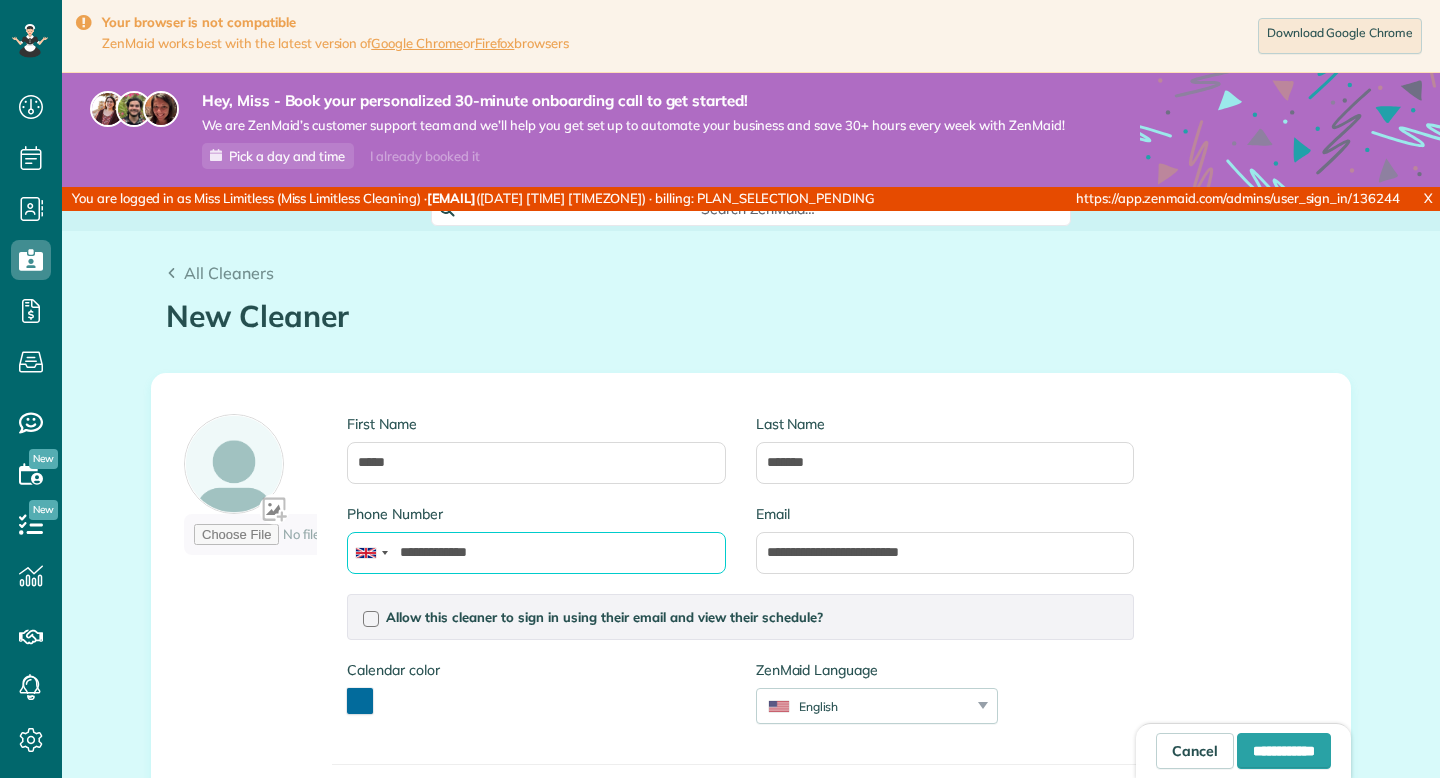 type on "**********" 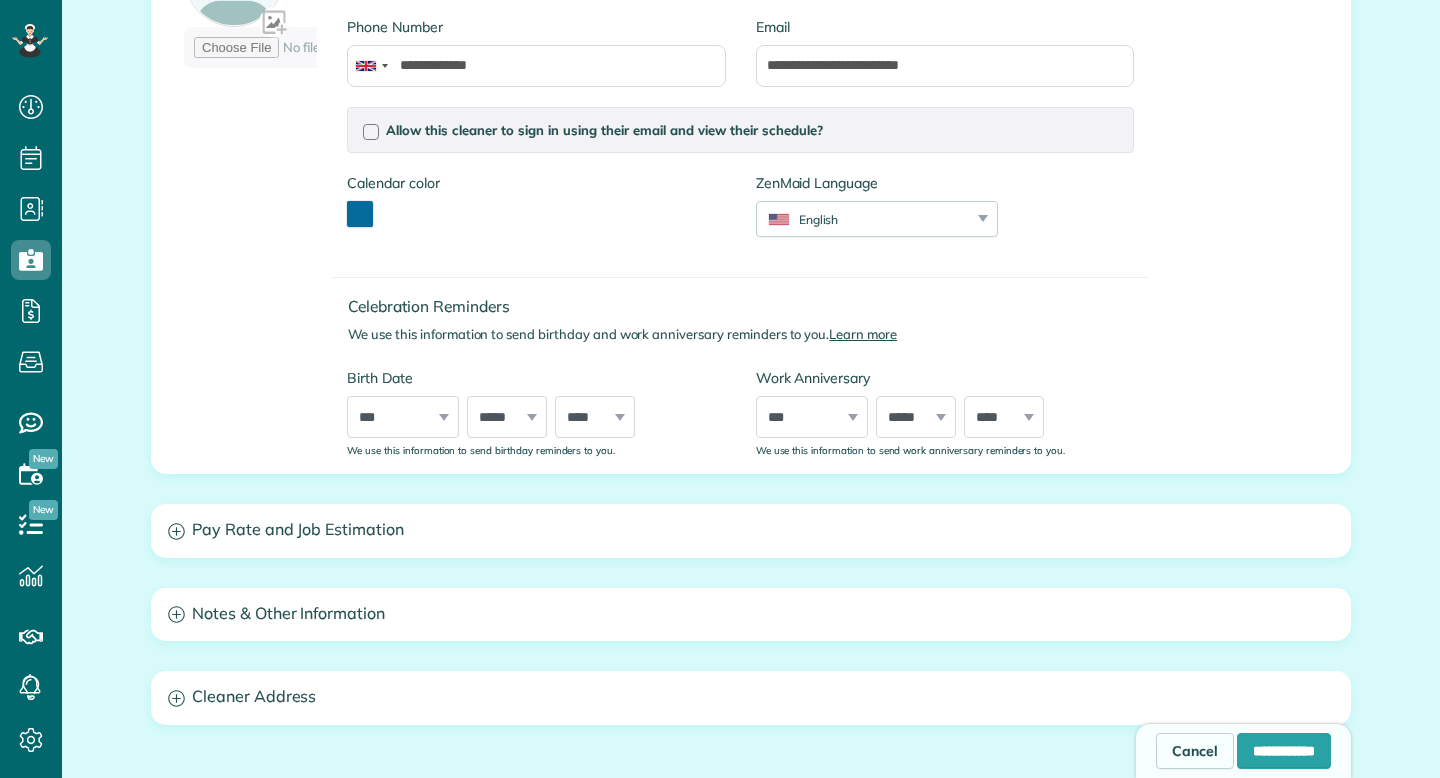 scroll, scrollTop: 704, scrollLeft: 0, axis: vertical 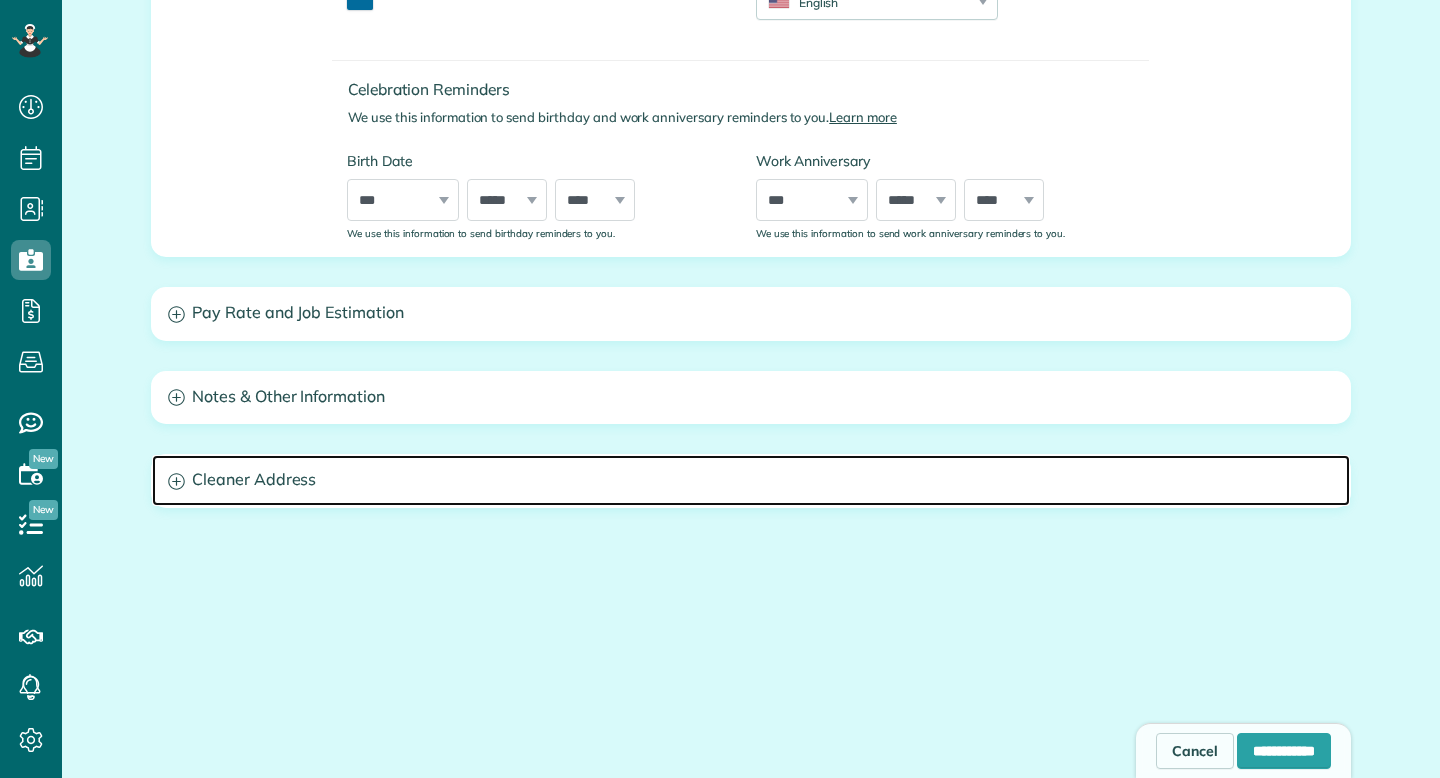click on "Cleaner Address" at bounding box center [751, 480] 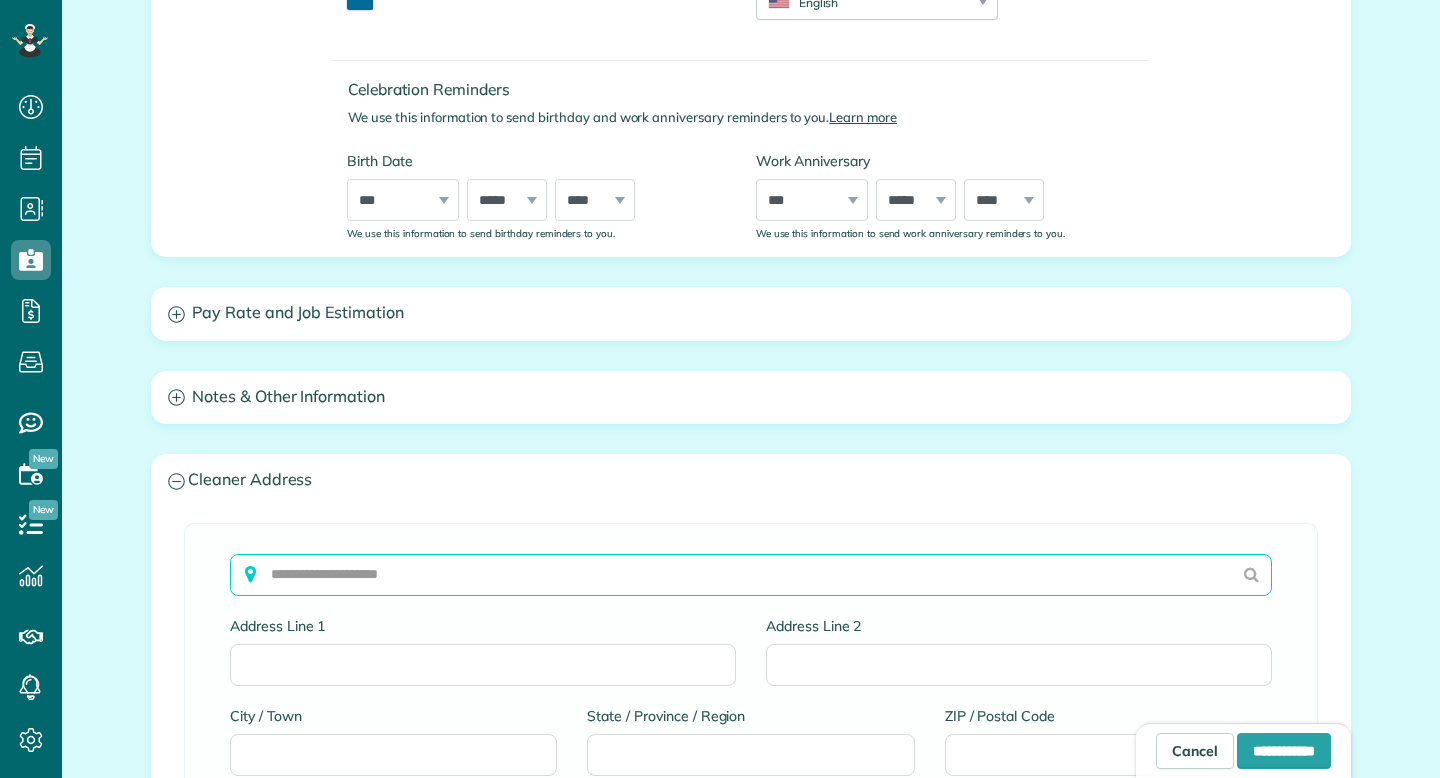 click at bounding box center [751, 575] 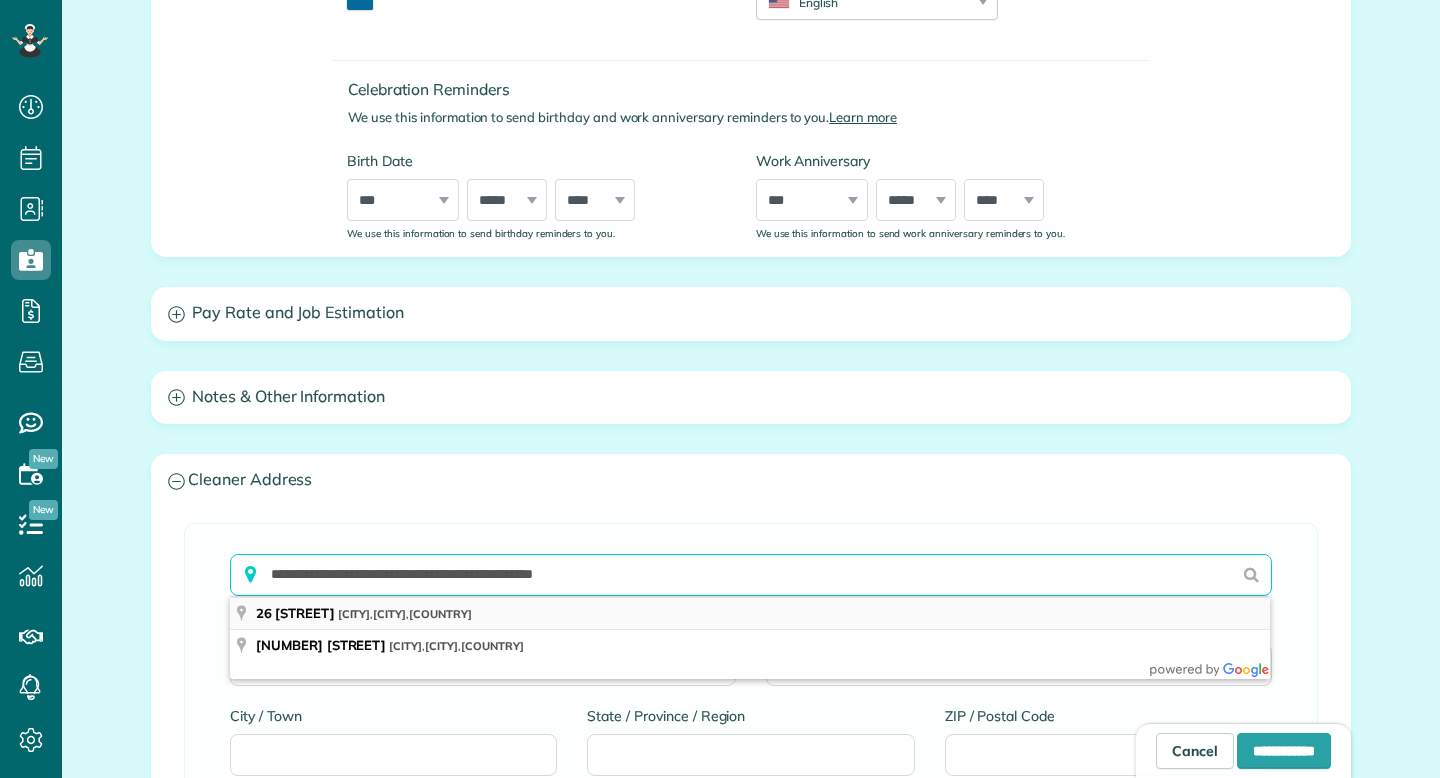 type on "**********" 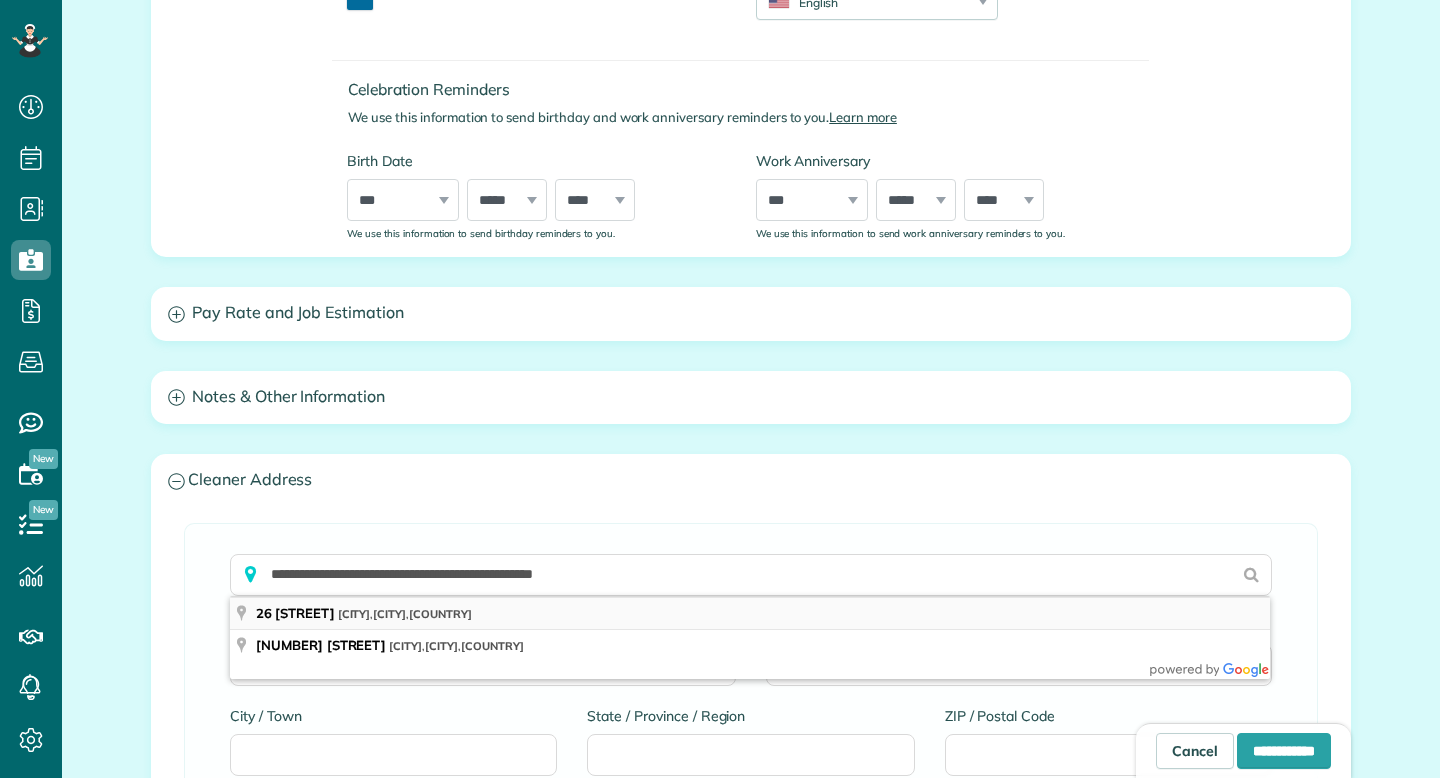 type on "**********" 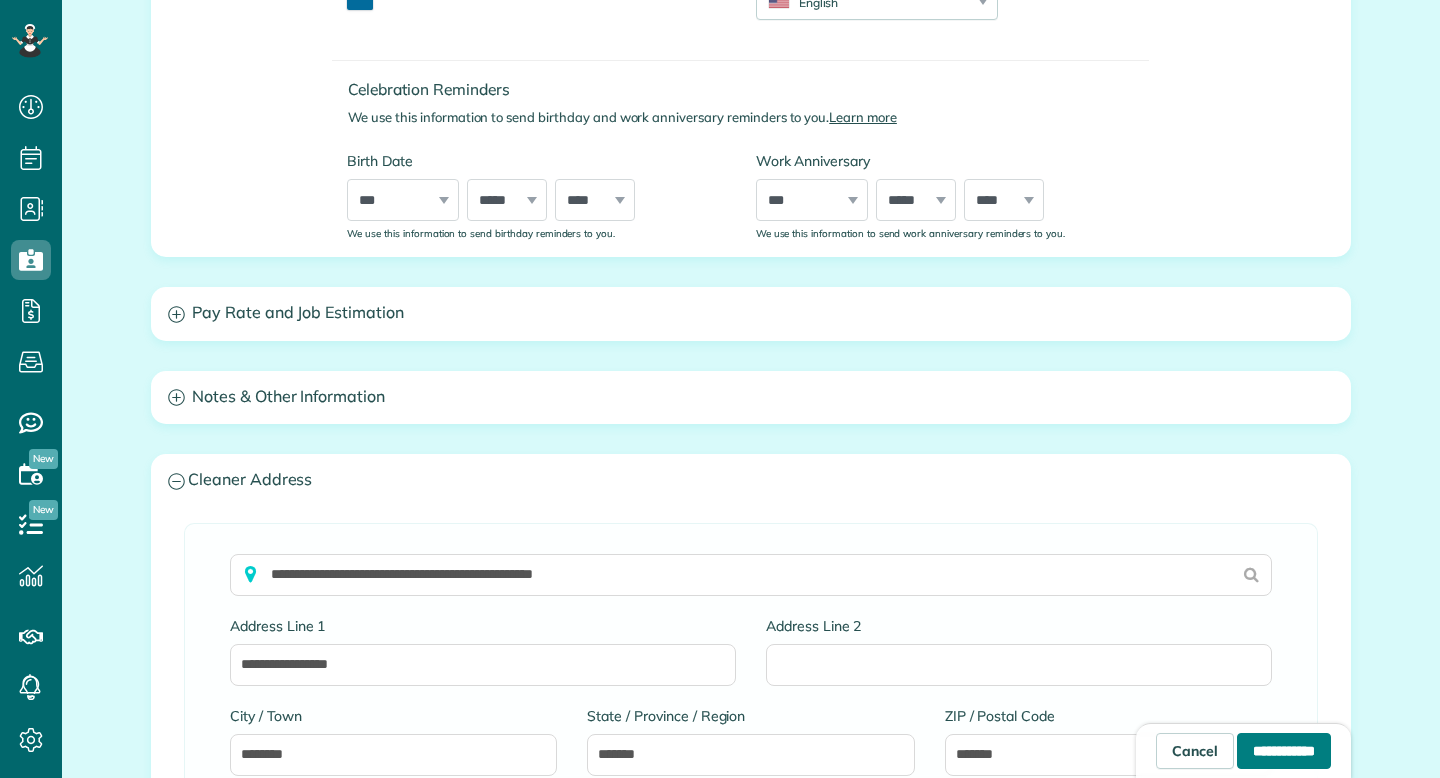 click on "**********" at bounding box center (1284, 751) 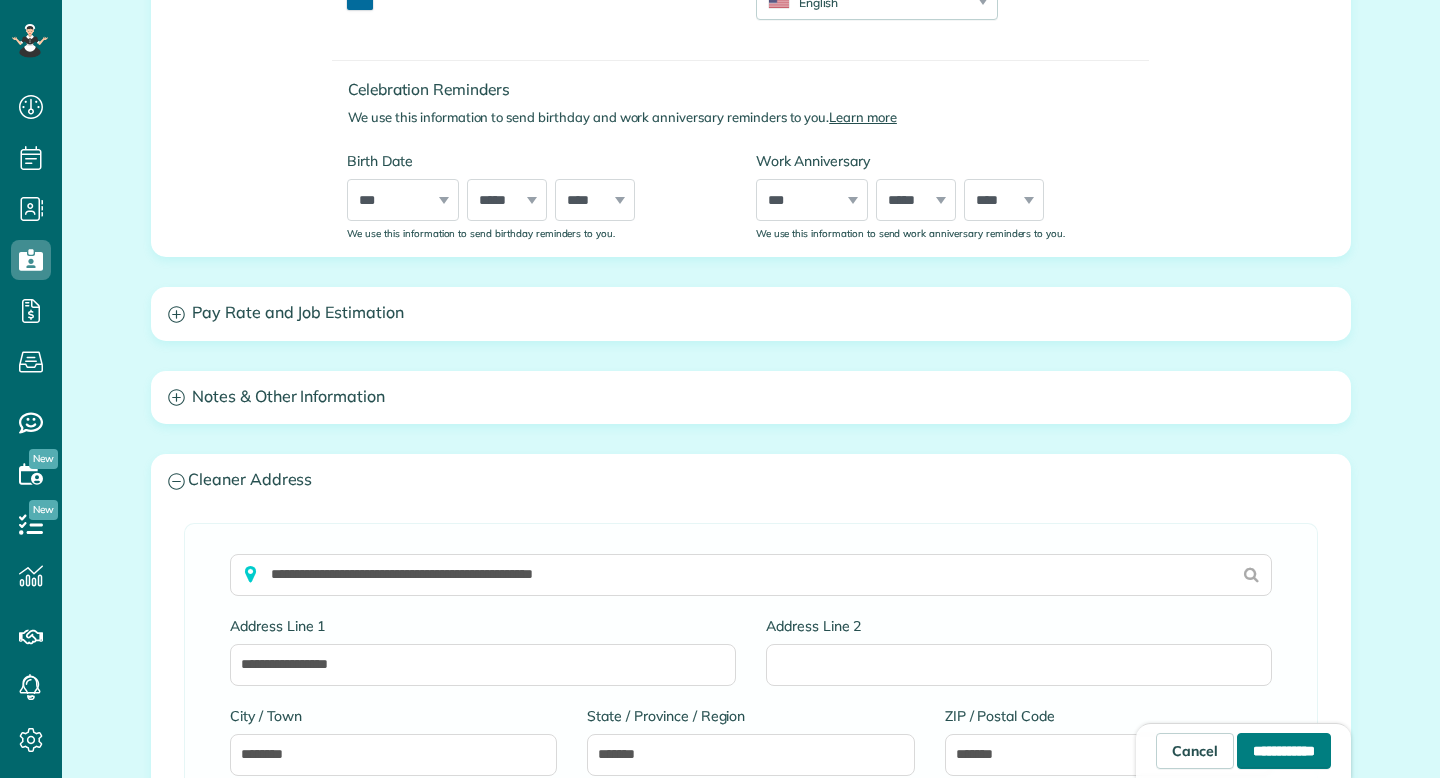 type on "**********" 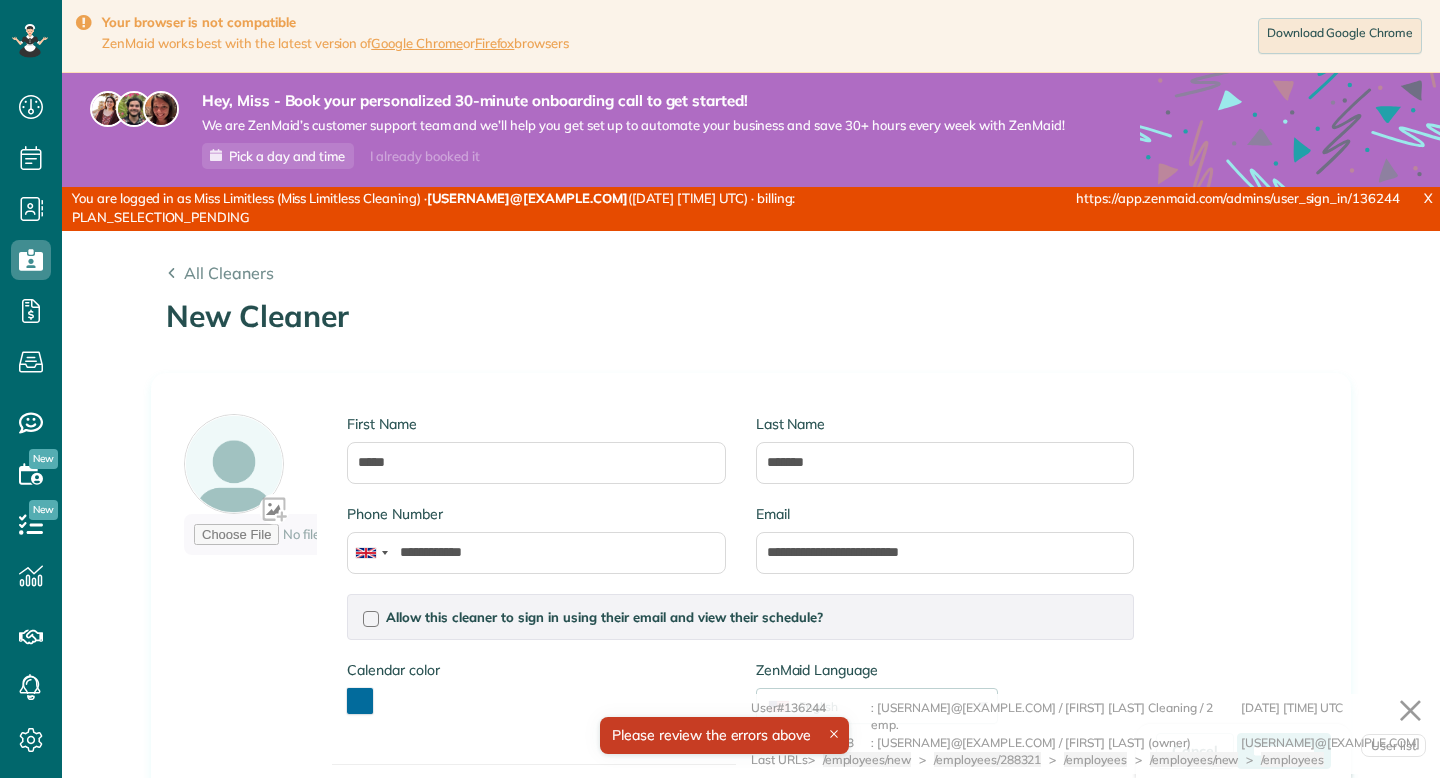 scroll, scrollTop: 0, scrollLeft: 0, axis: both 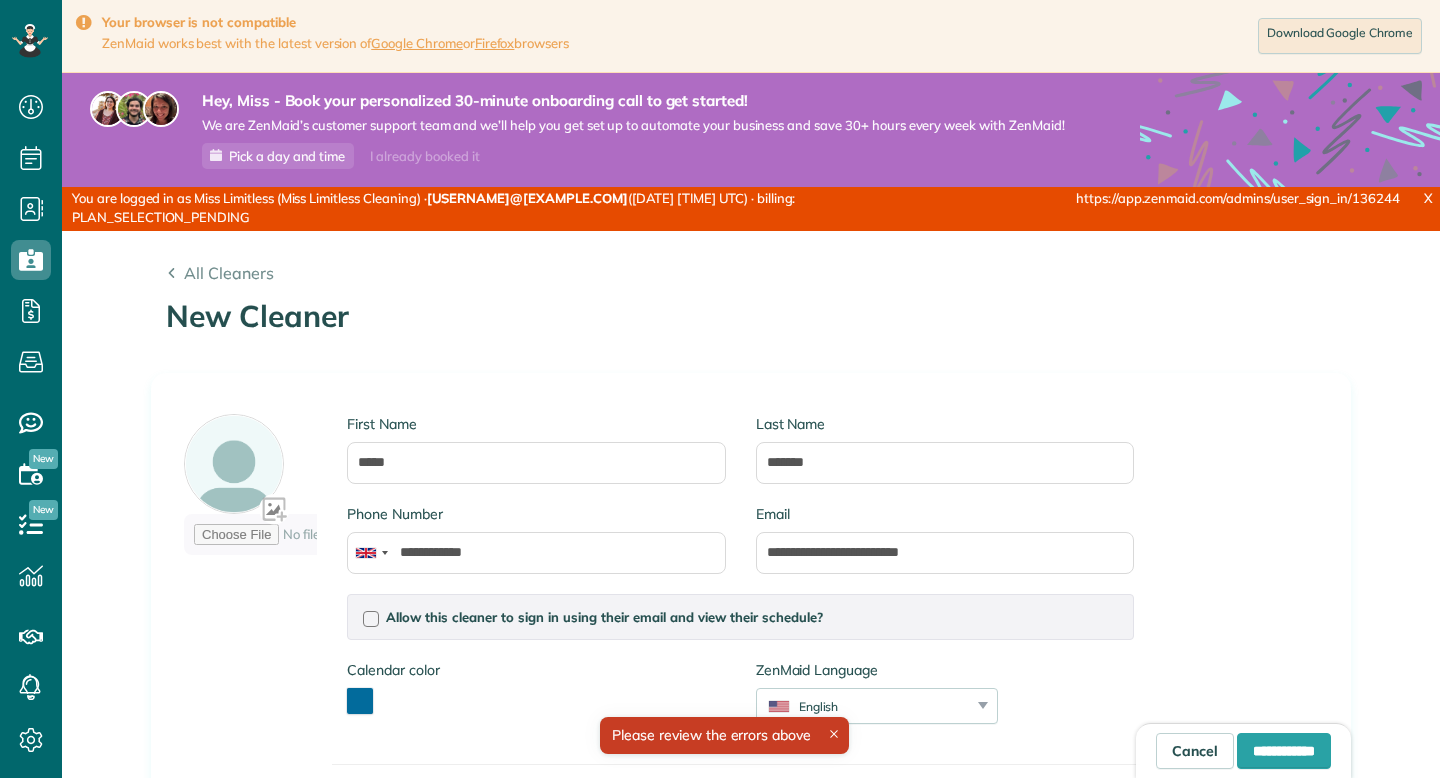 type on "*********" 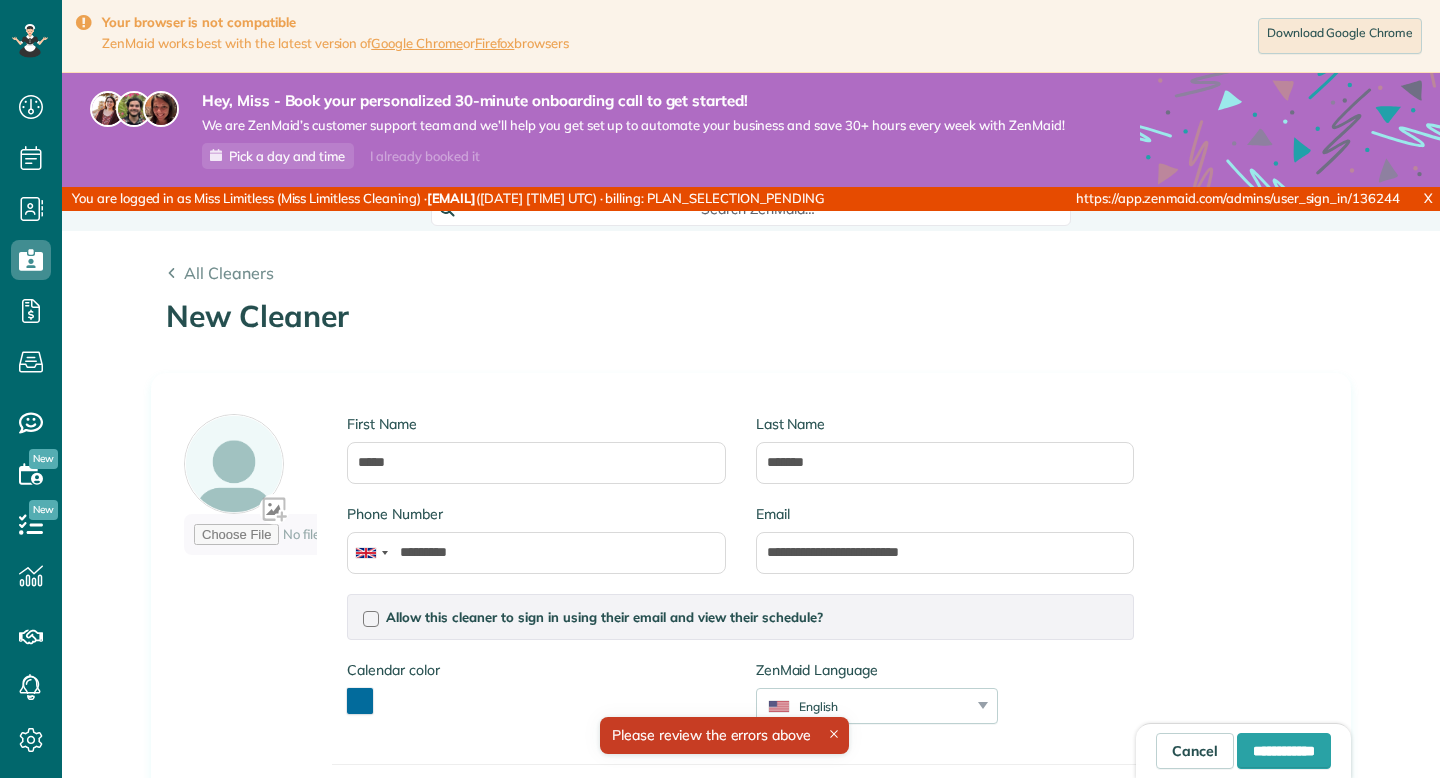 scroll, scrollTop: 0, scrollLeft: 0, axis: both 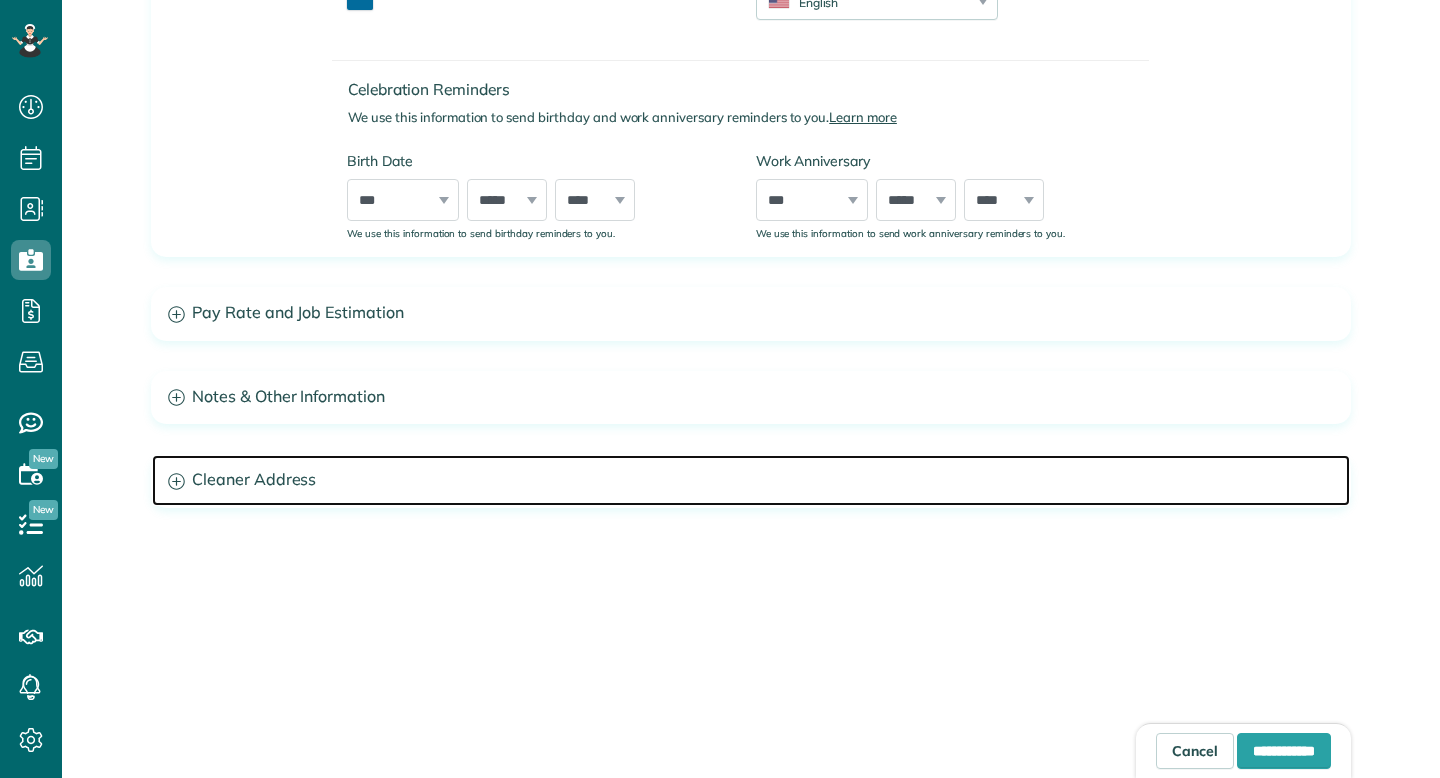 click on "Cleaner Address" at bounding box center [751, 480] 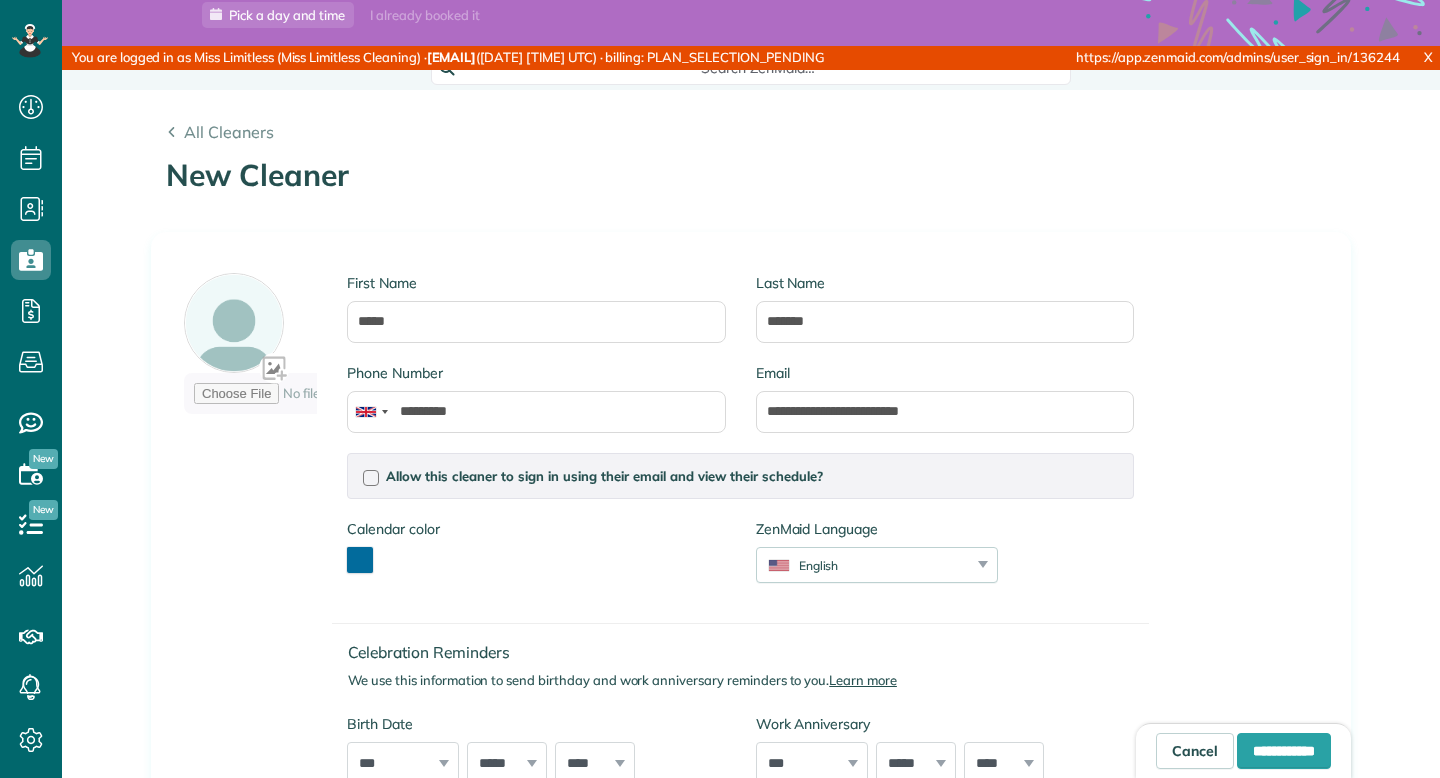 scroll, scrollTop: 128, scrollLeft: 0, axis: vertical 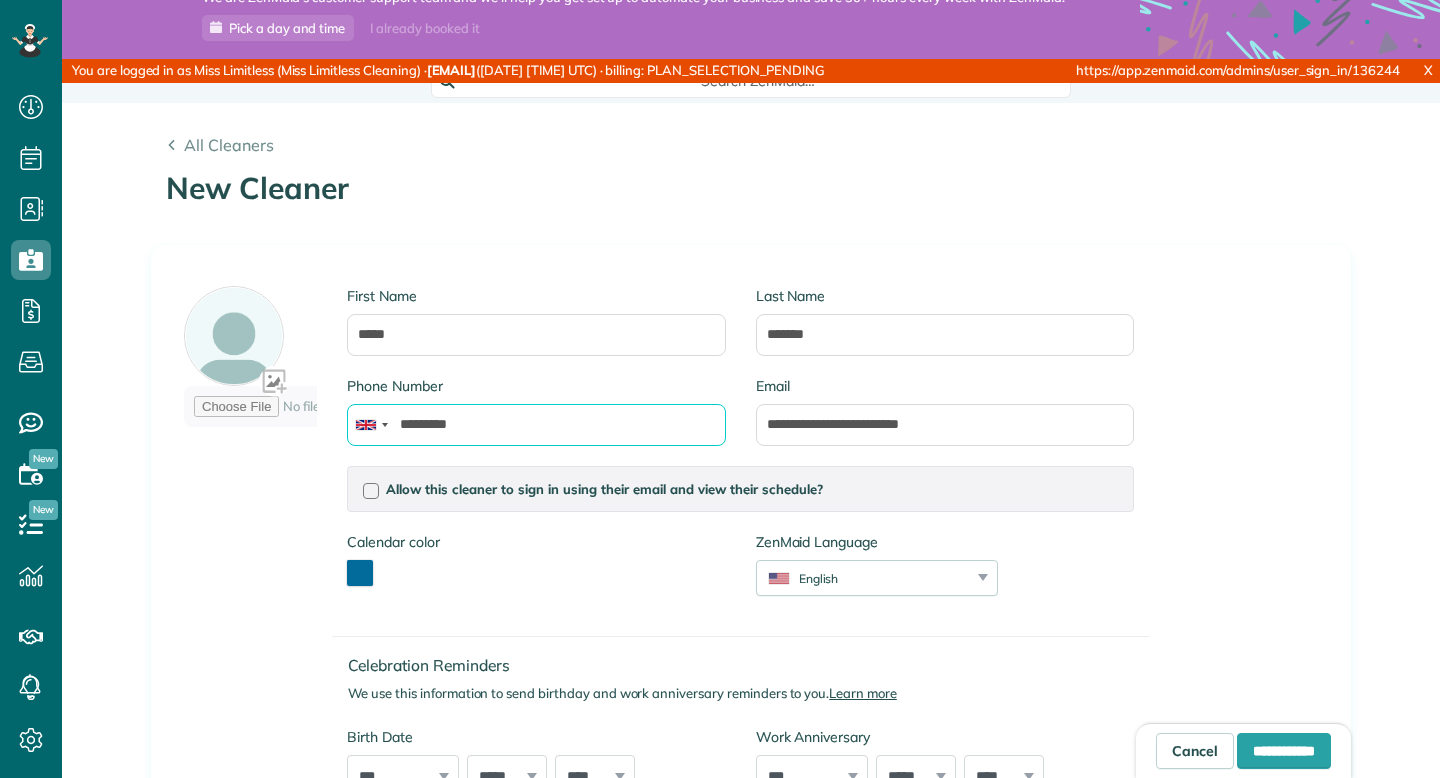 click on "*********" at bounding box center (536, 425) 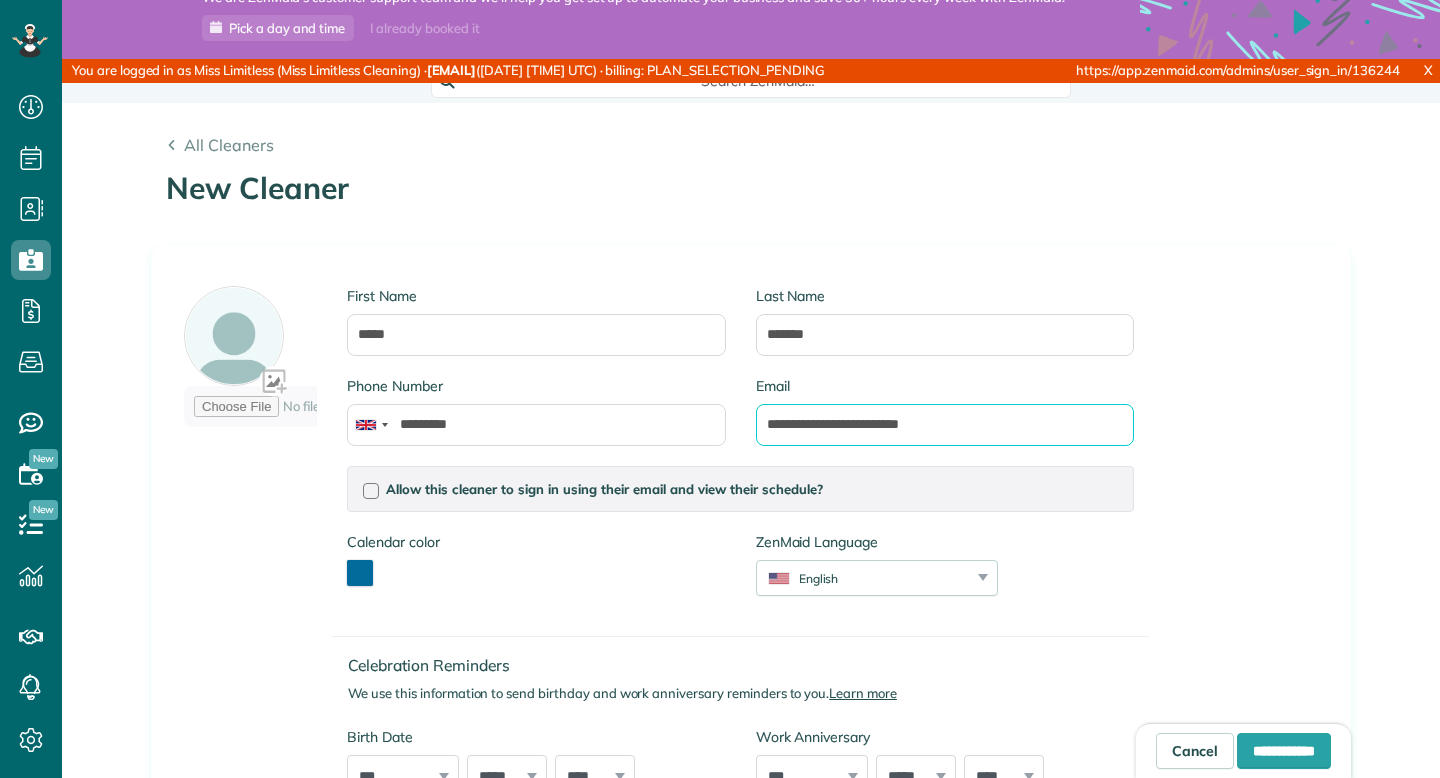 click on "**********" at bounding box center [945, 425] 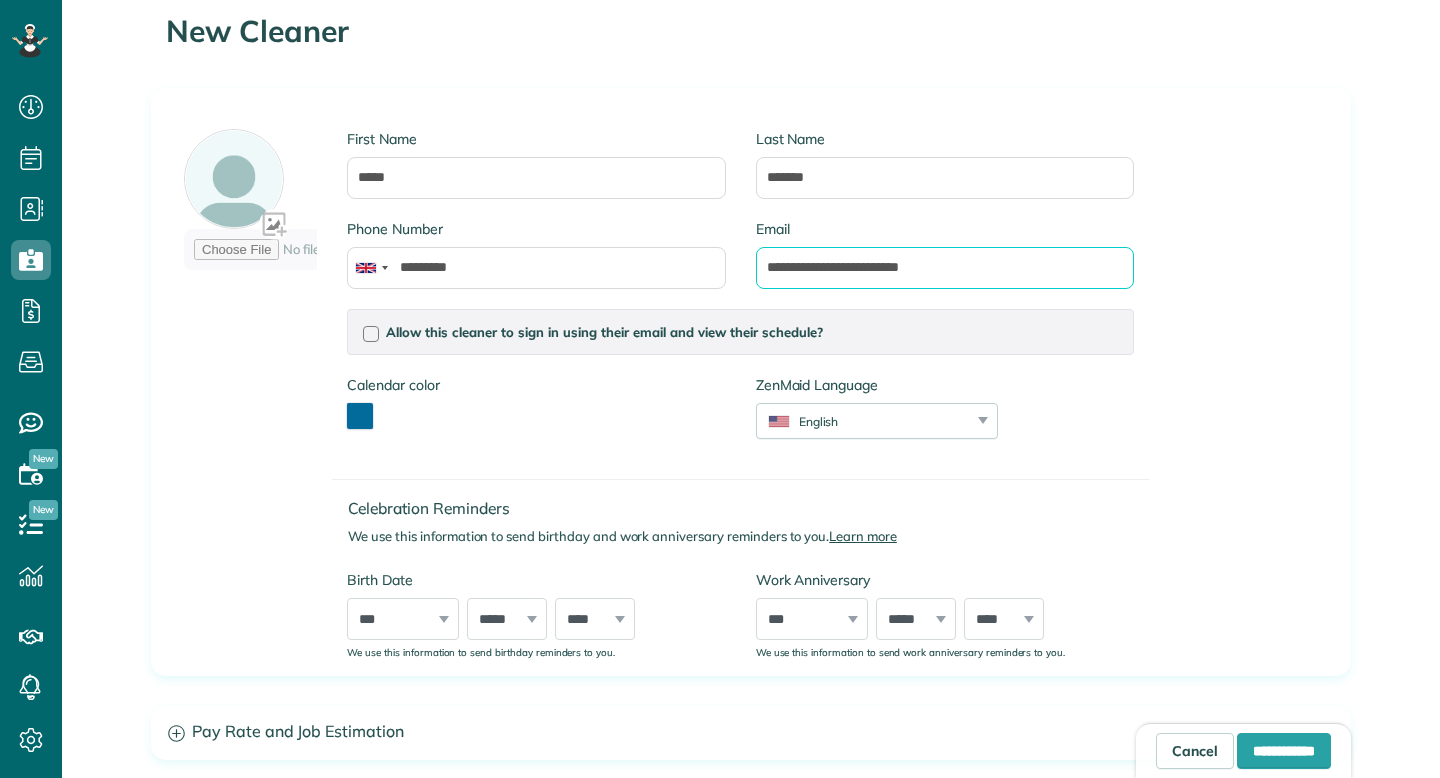 scroll, scrollTop: 287, scrollLeft: 0, axis: vertical 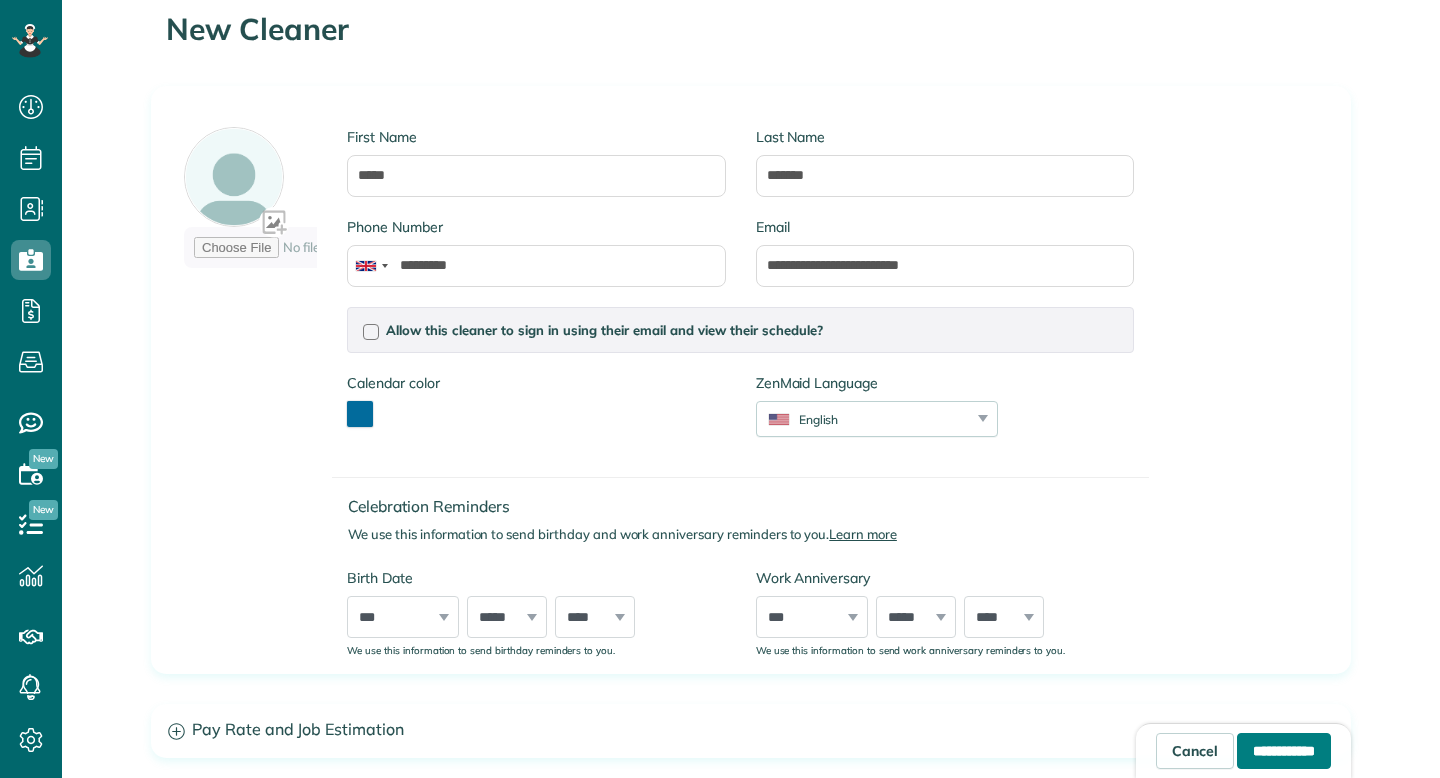 click on "**********" at bounding box center (1284, 751) 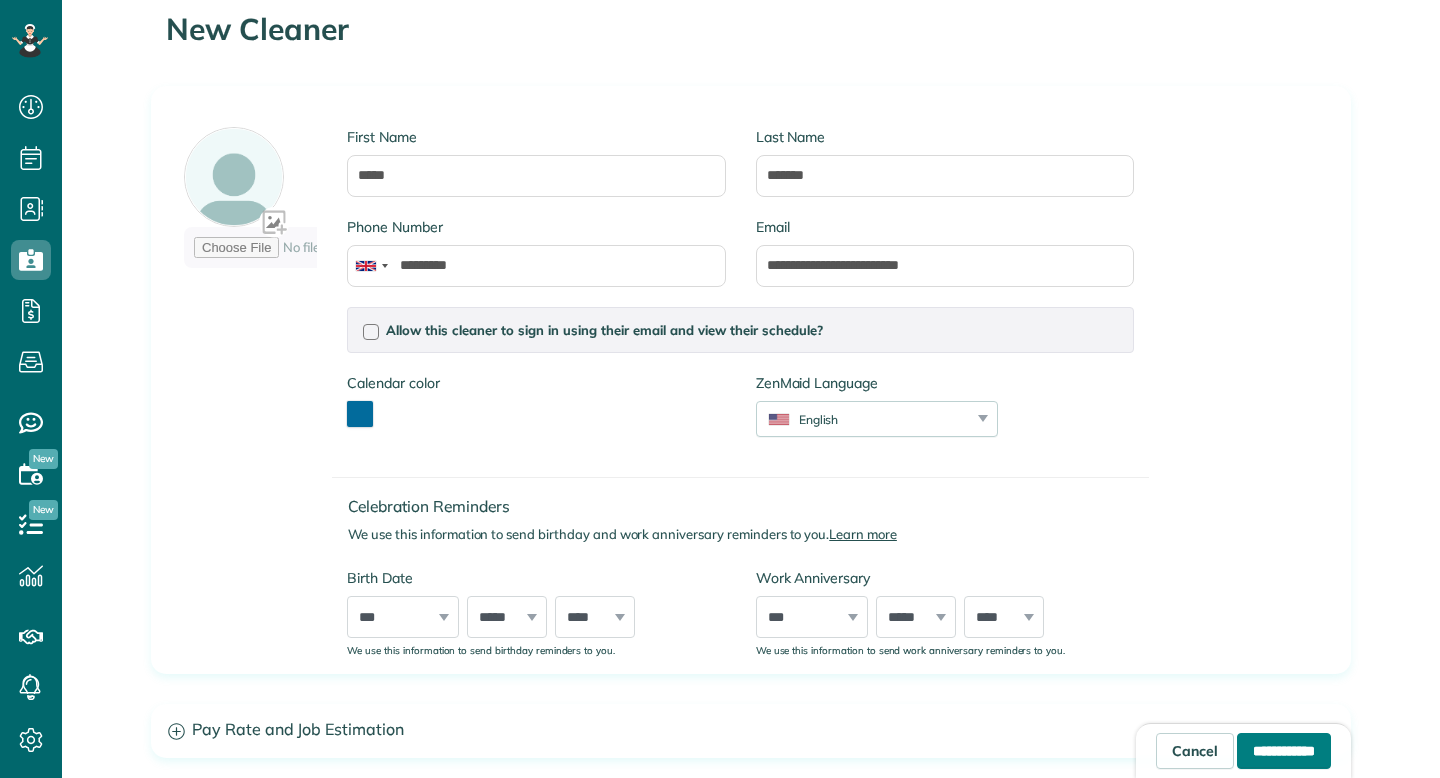 type on "**********" 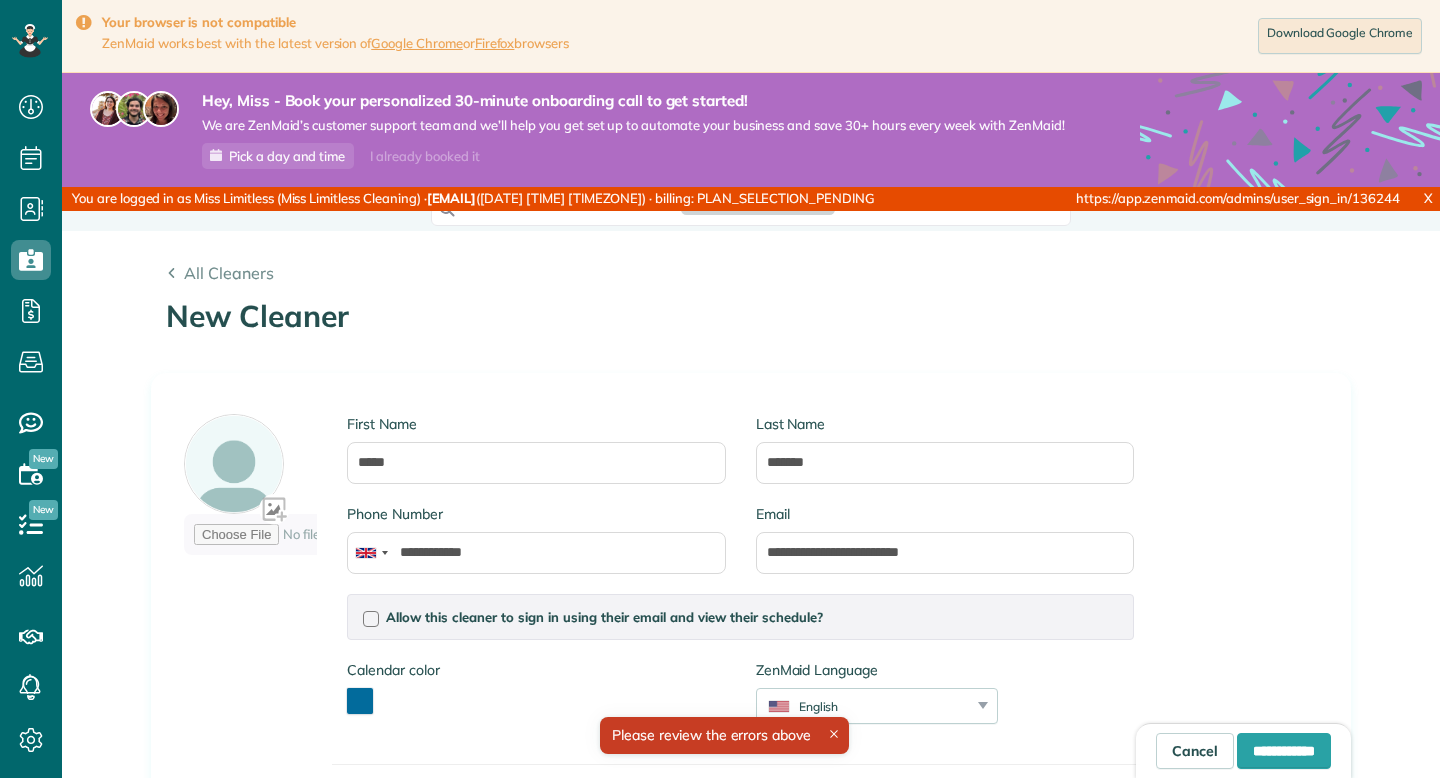 scroll, scrollTop: 0, scrollLeft: 0, axis: both 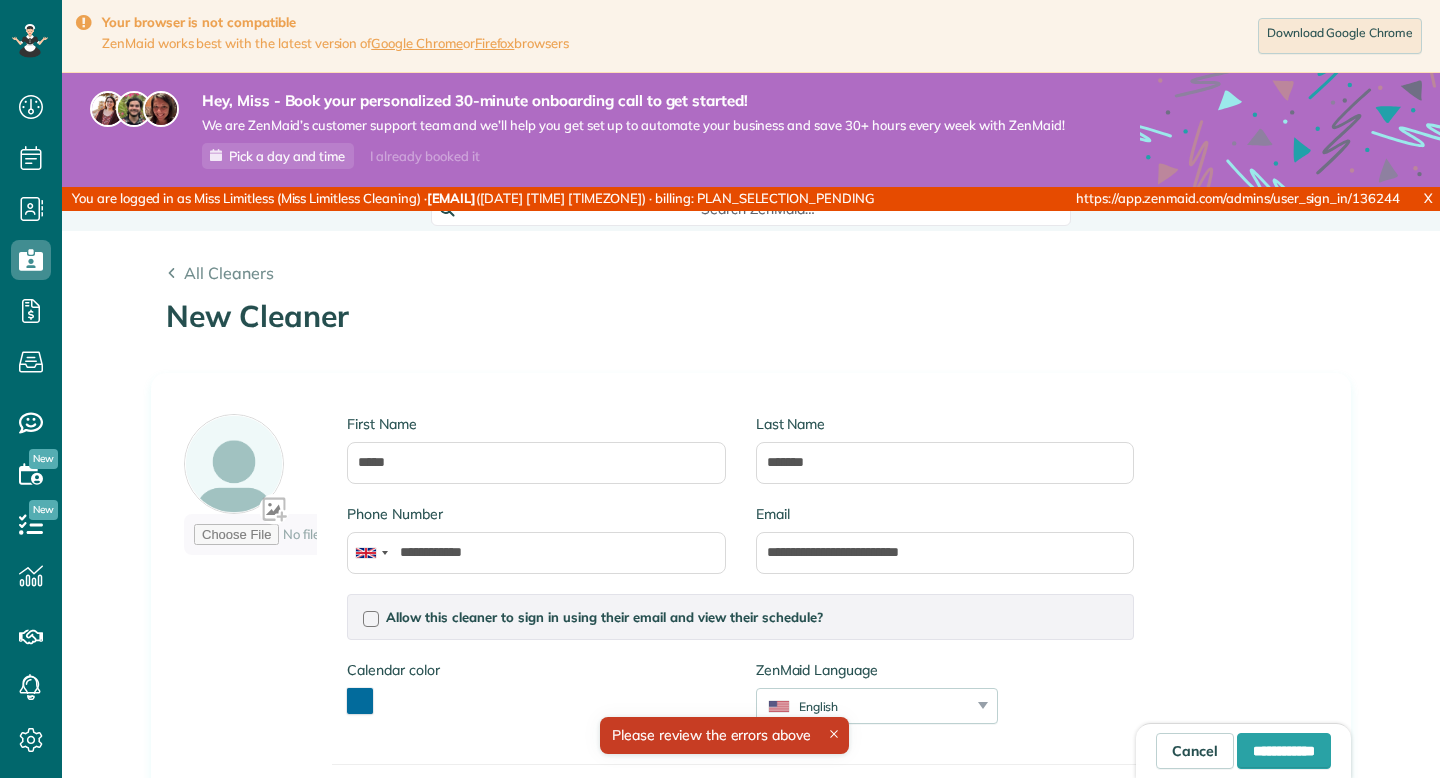 type on "*********" 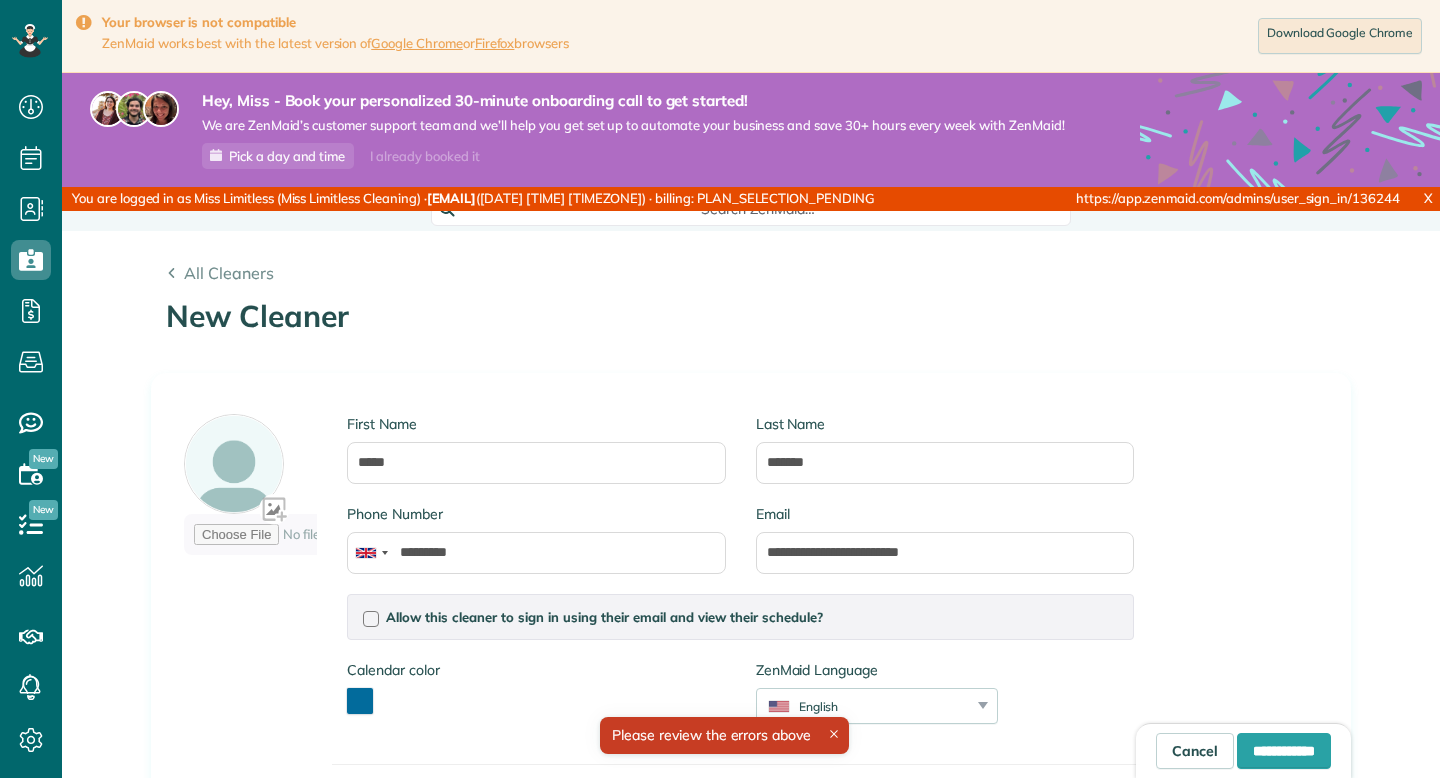 scroll, scrollTop: 343, scrollLeft: 0, axis: vertical 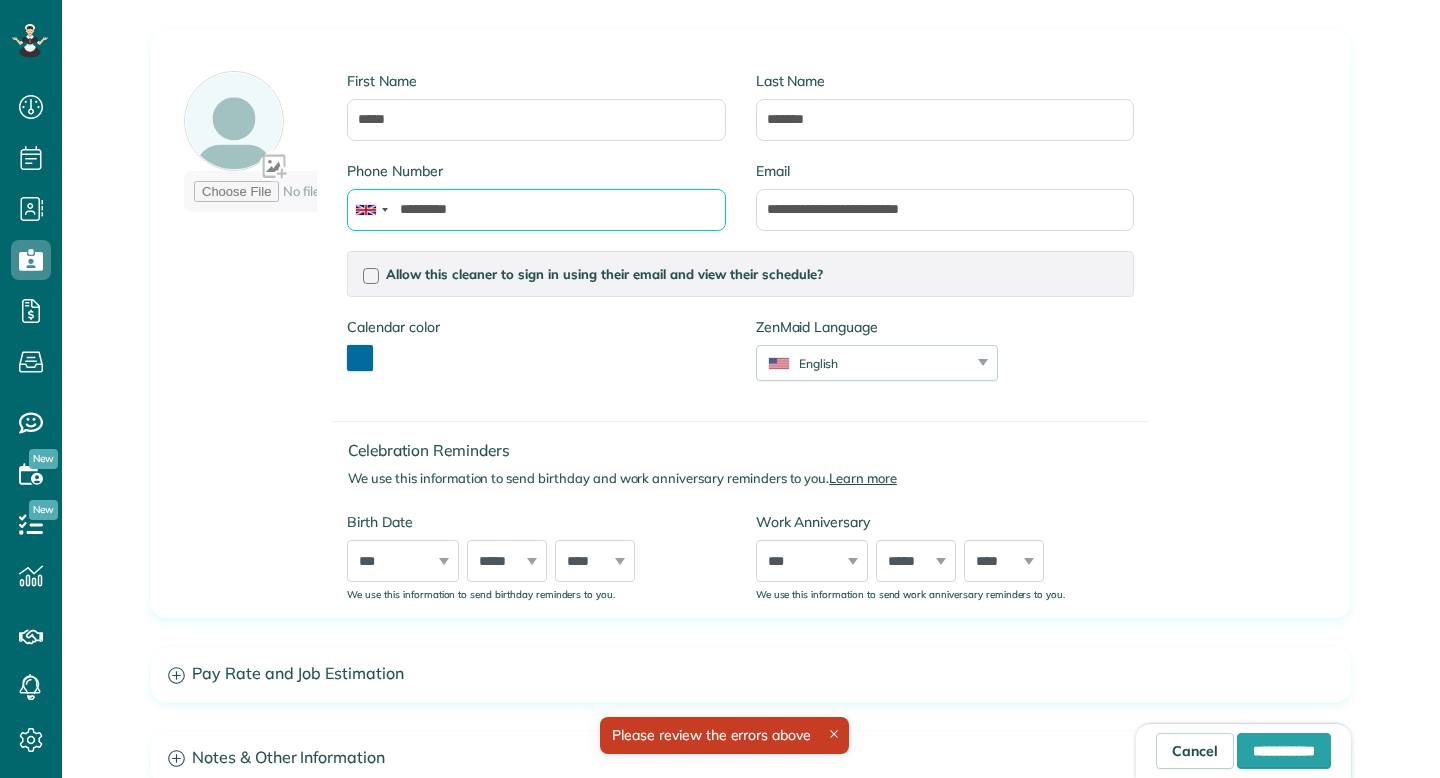 click on "*********" at bounding box center (536, 210) 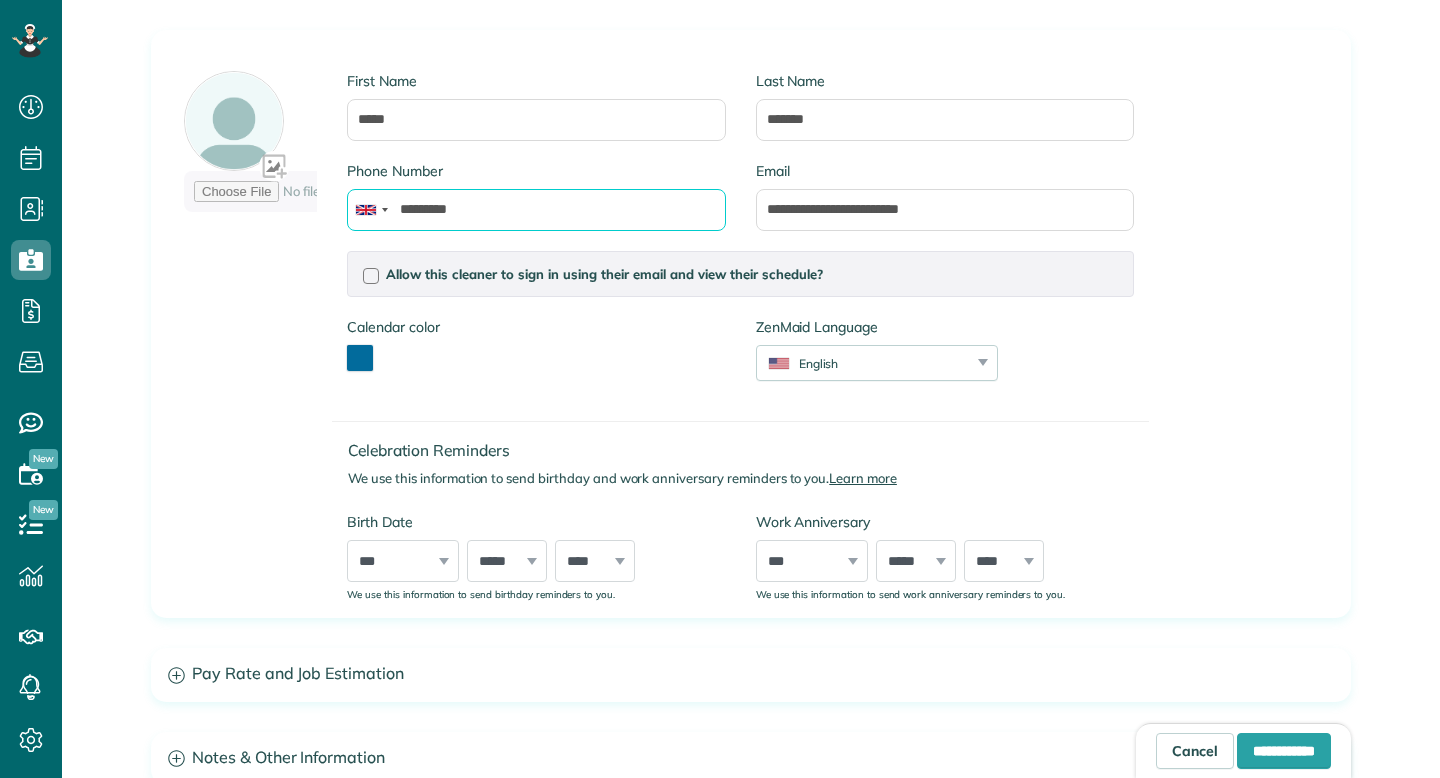 drag, startPoint x: 496, startPoint y: 211, endPoint x: 306, endPoint y: 216, distance: 190.06578 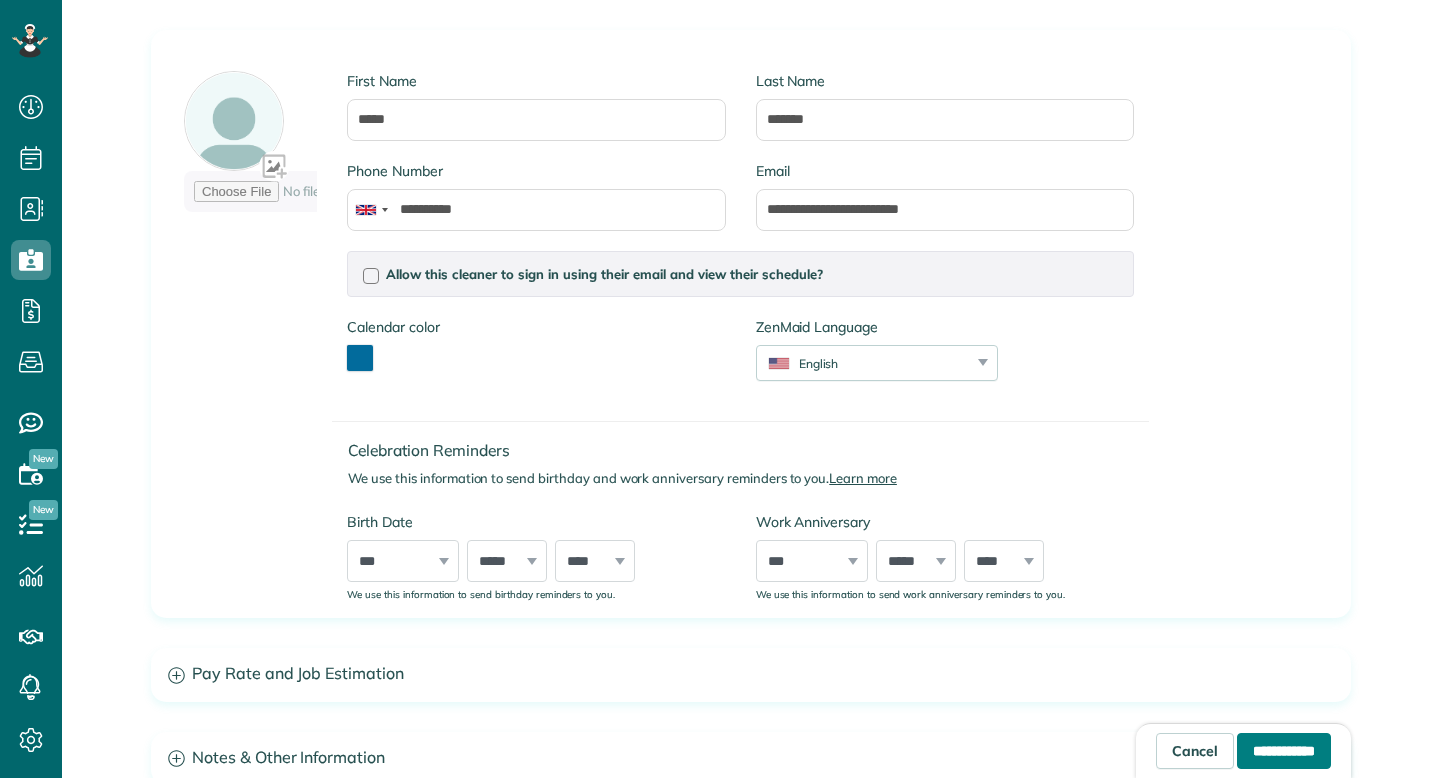 click on "**********" at bounding box center (1284, 751) 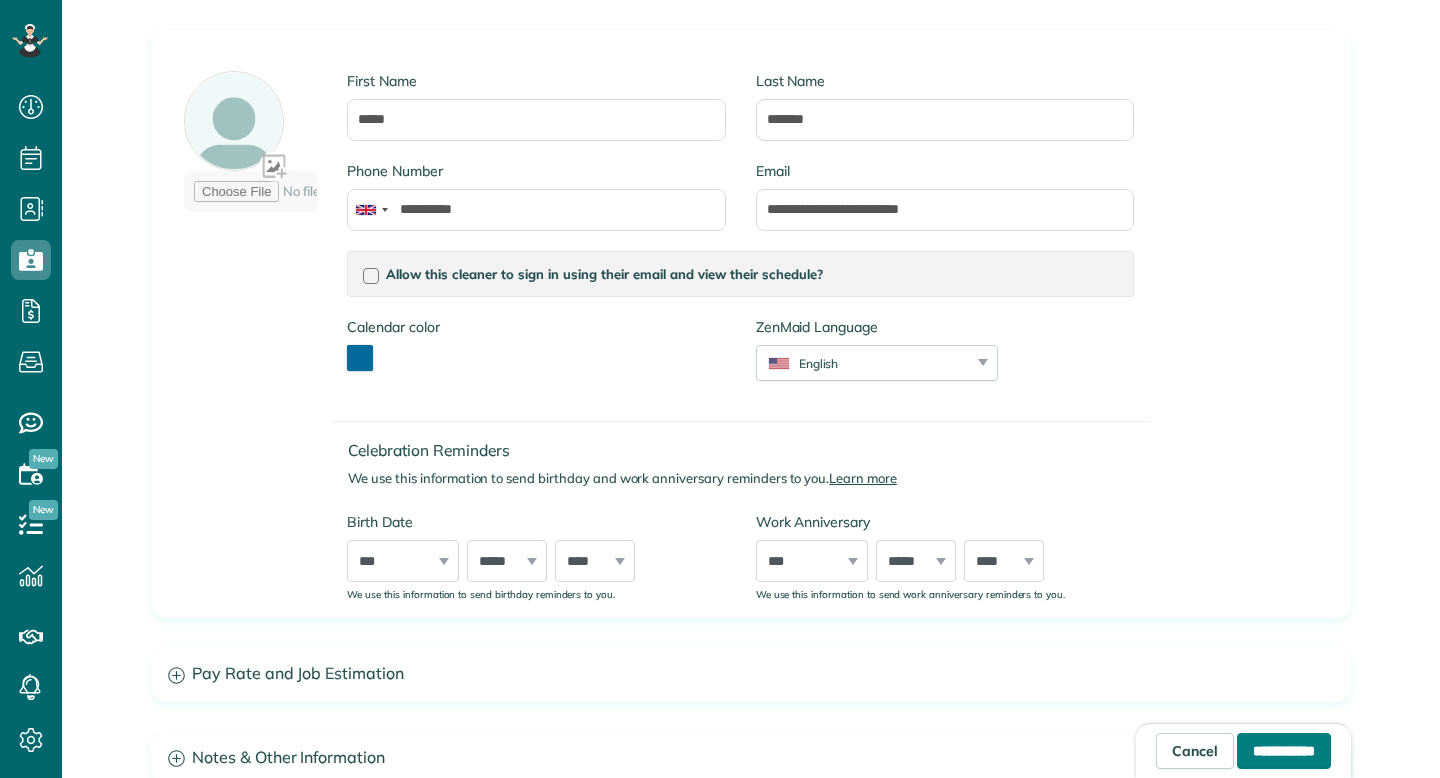type on "**********" 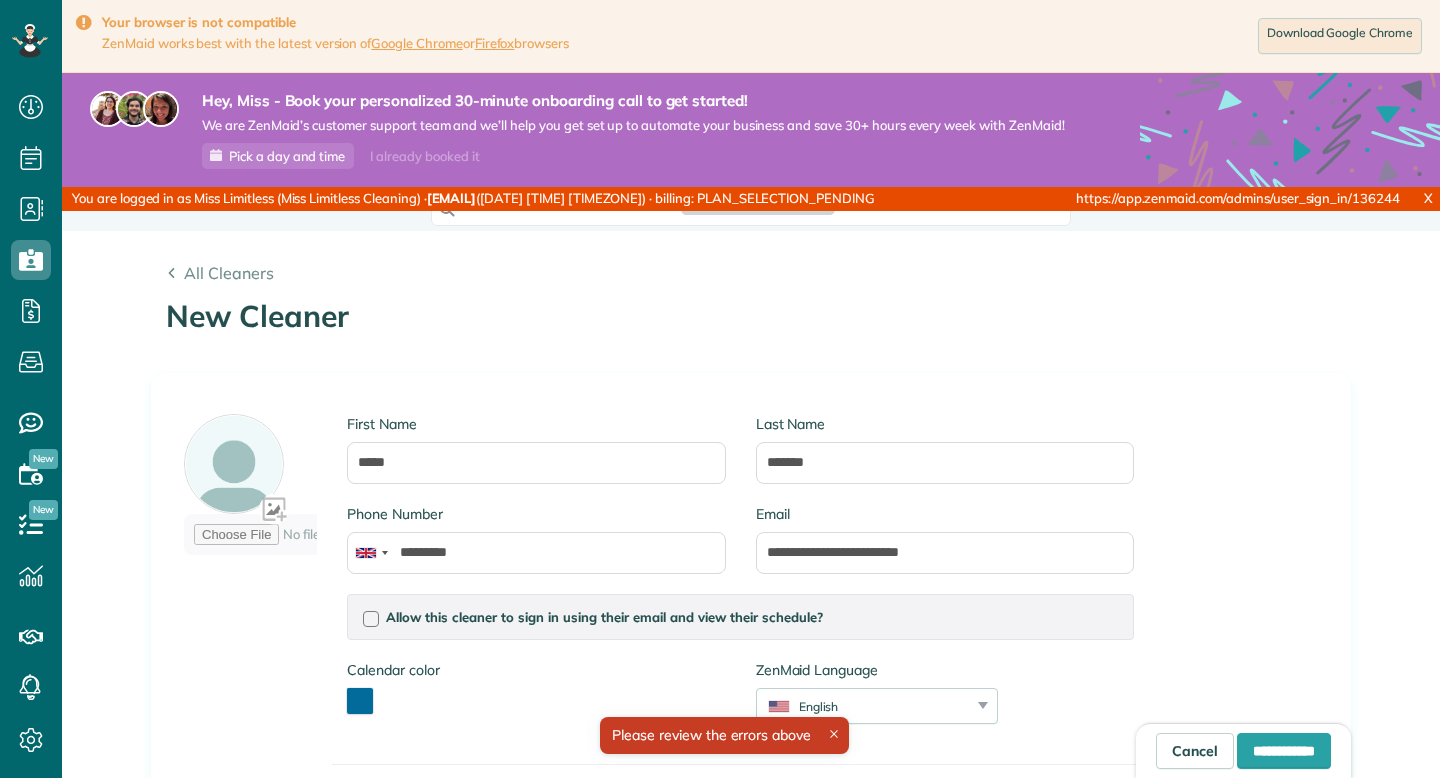 scroll, scrollTop: 0, scrollLeft: 0, axis: both 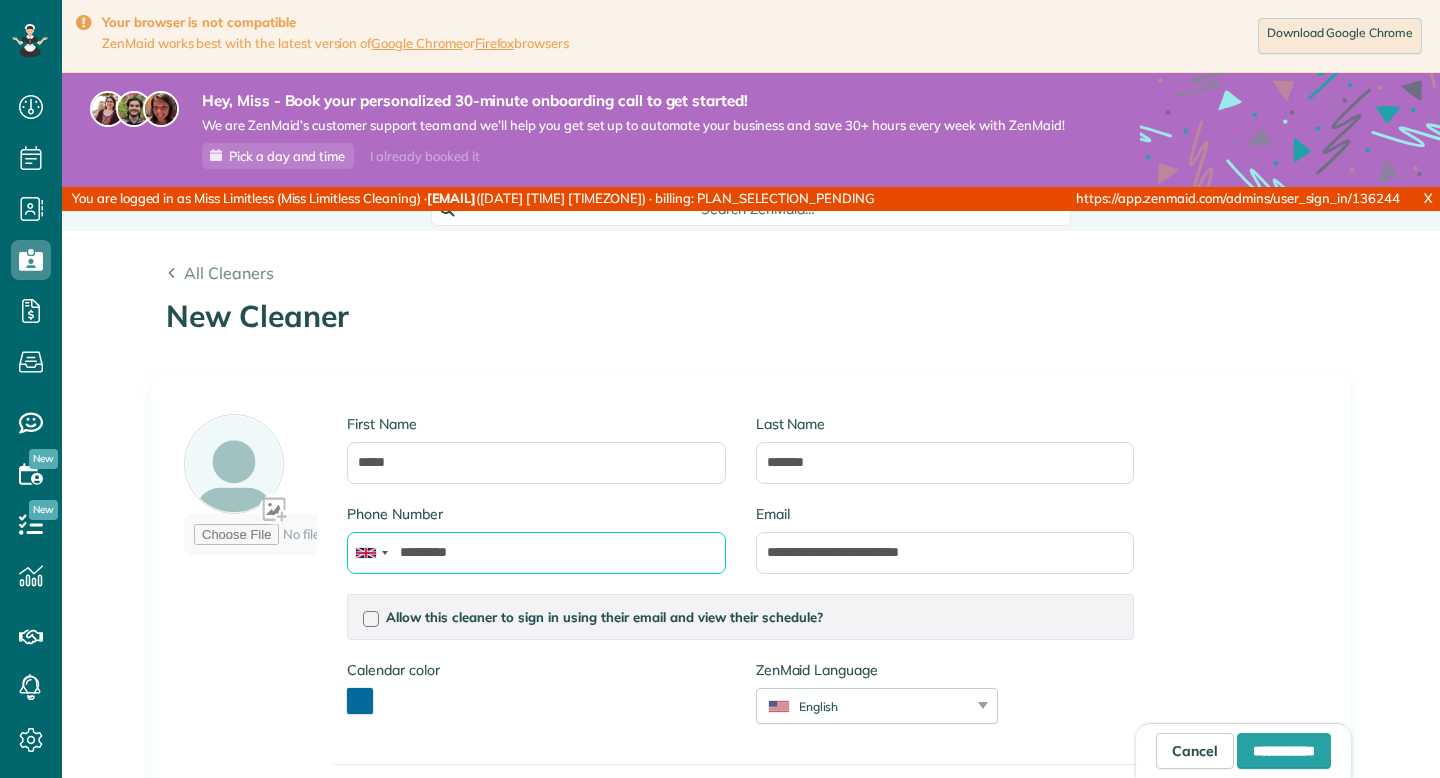 click on "*********" at bounding box center (536, 553) 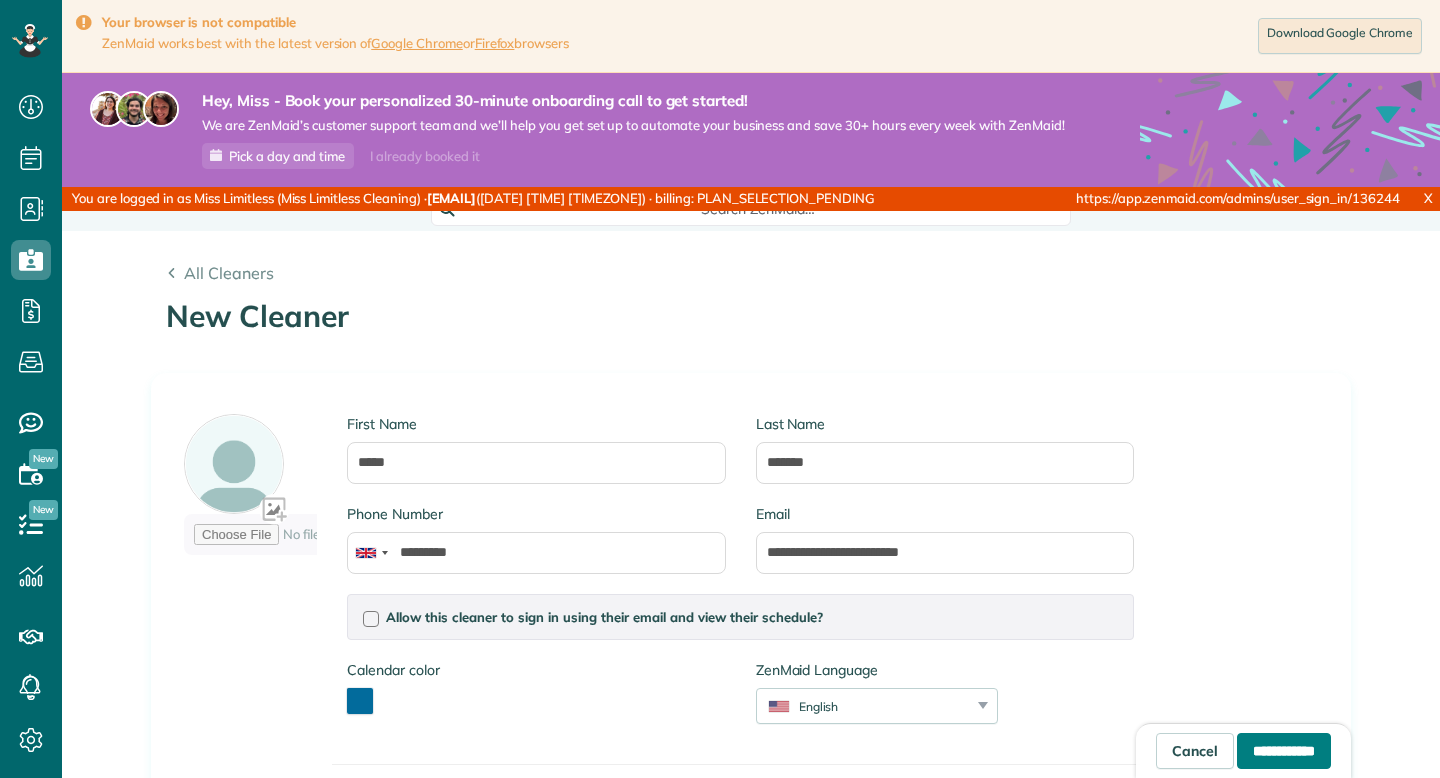 click on "**********" at bounding box center [1284, 751] 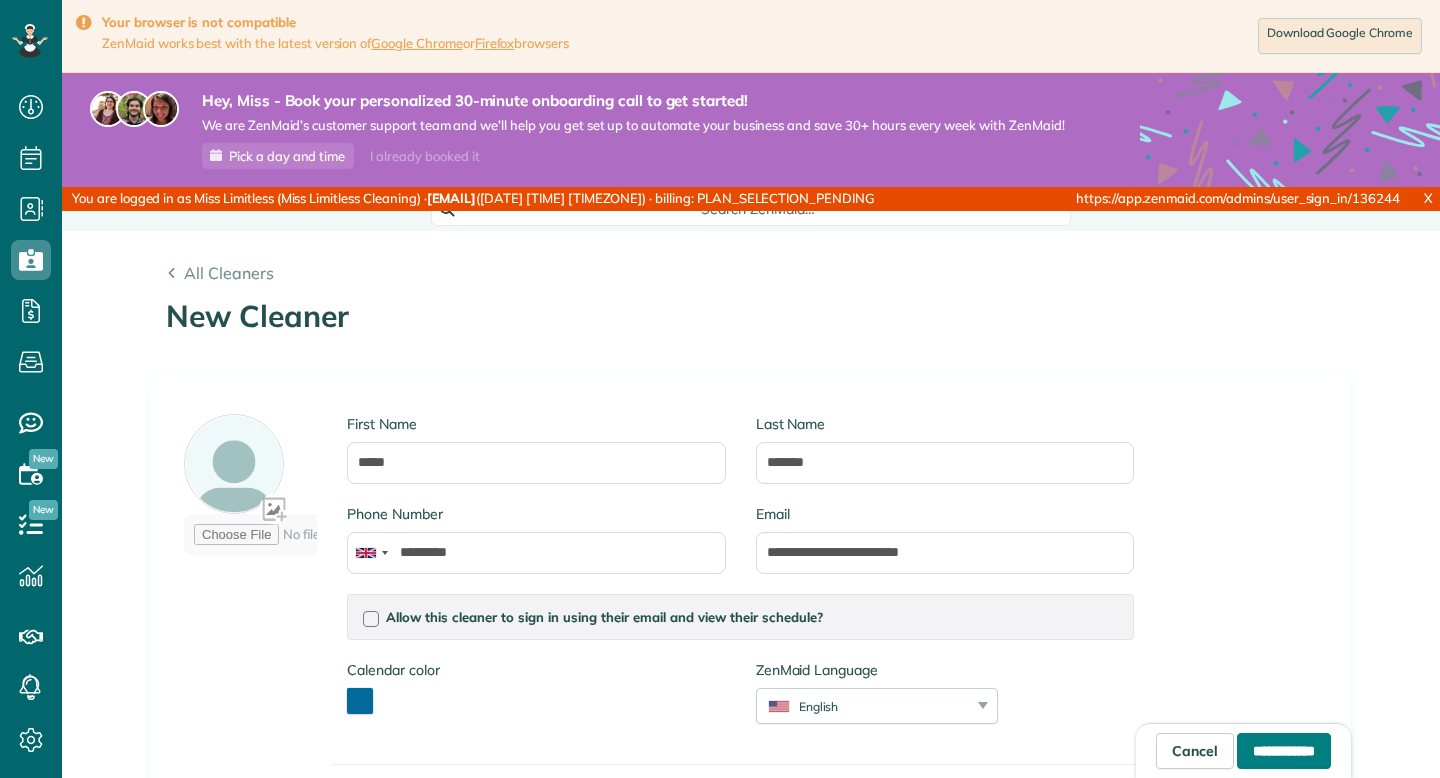 type on "**********" 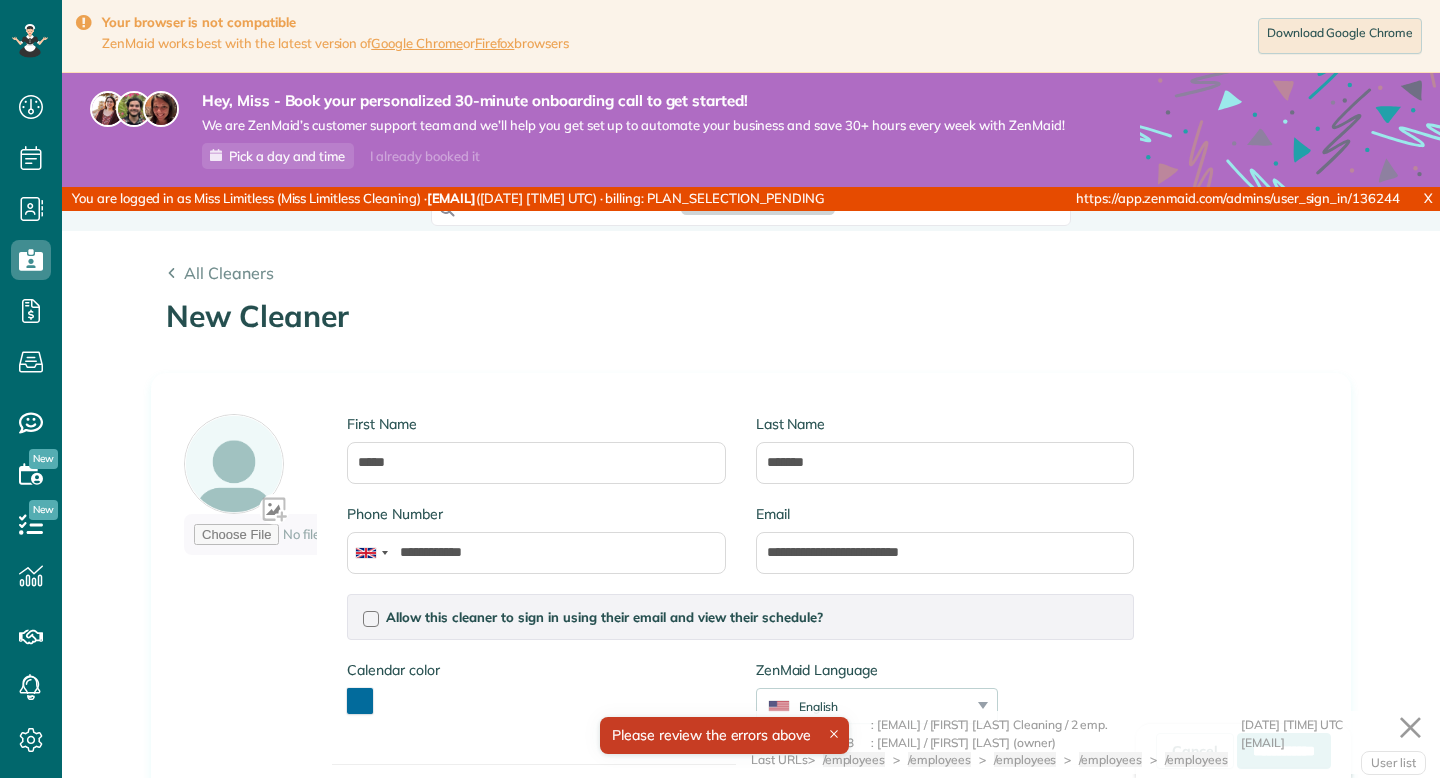 scroll, scrollTop: 0, scrollLeft: 0, axis: both 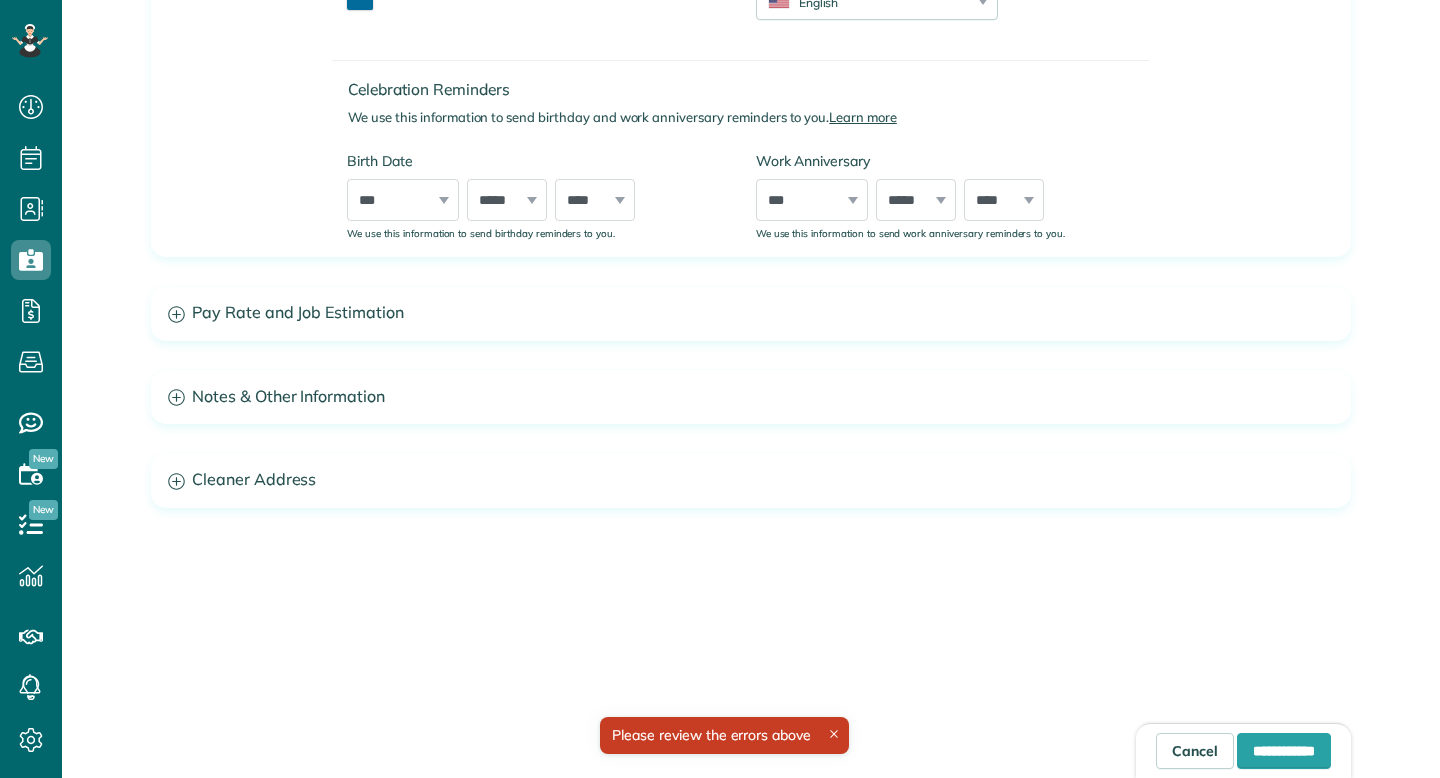 type on "*********" 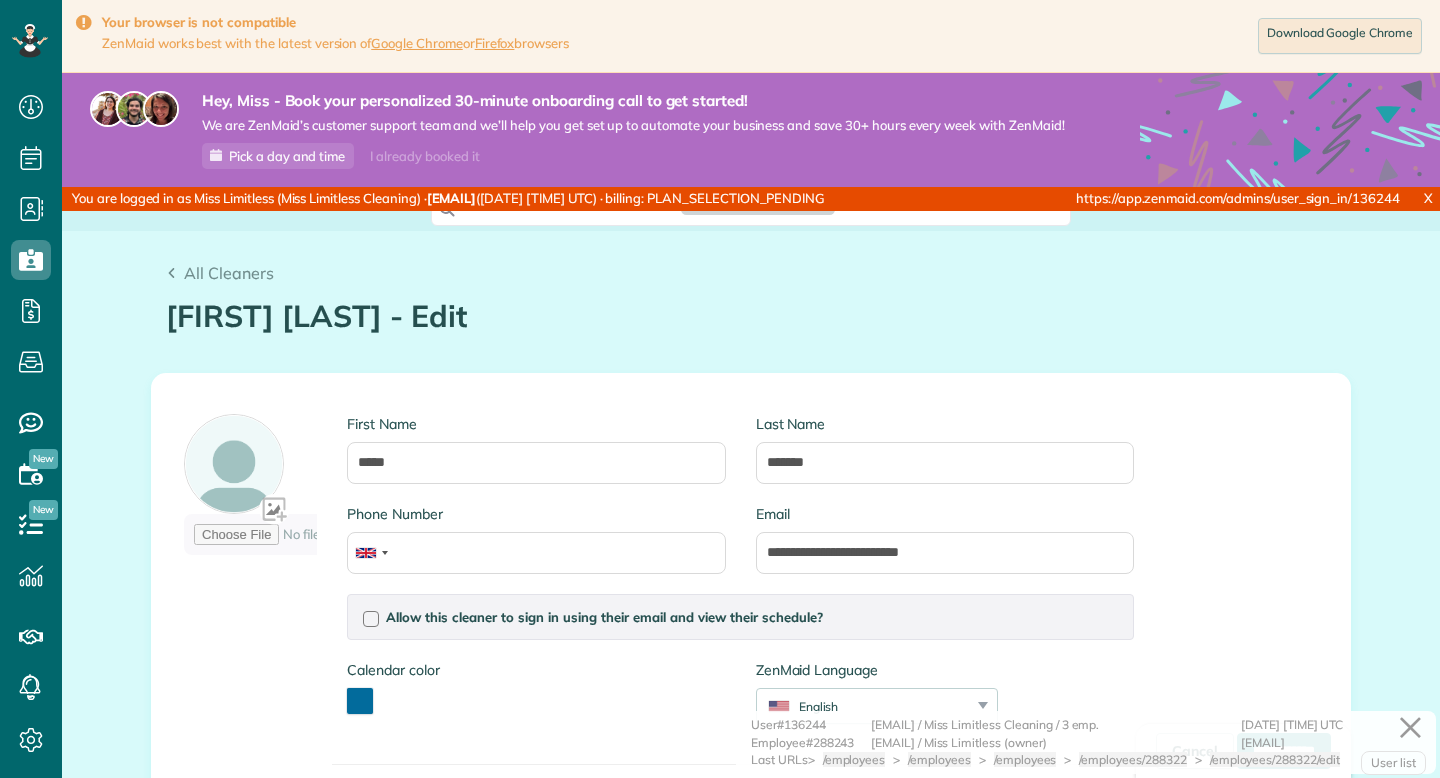 scroll, scrollTop: 0, scrollLeft: 0, axis: both 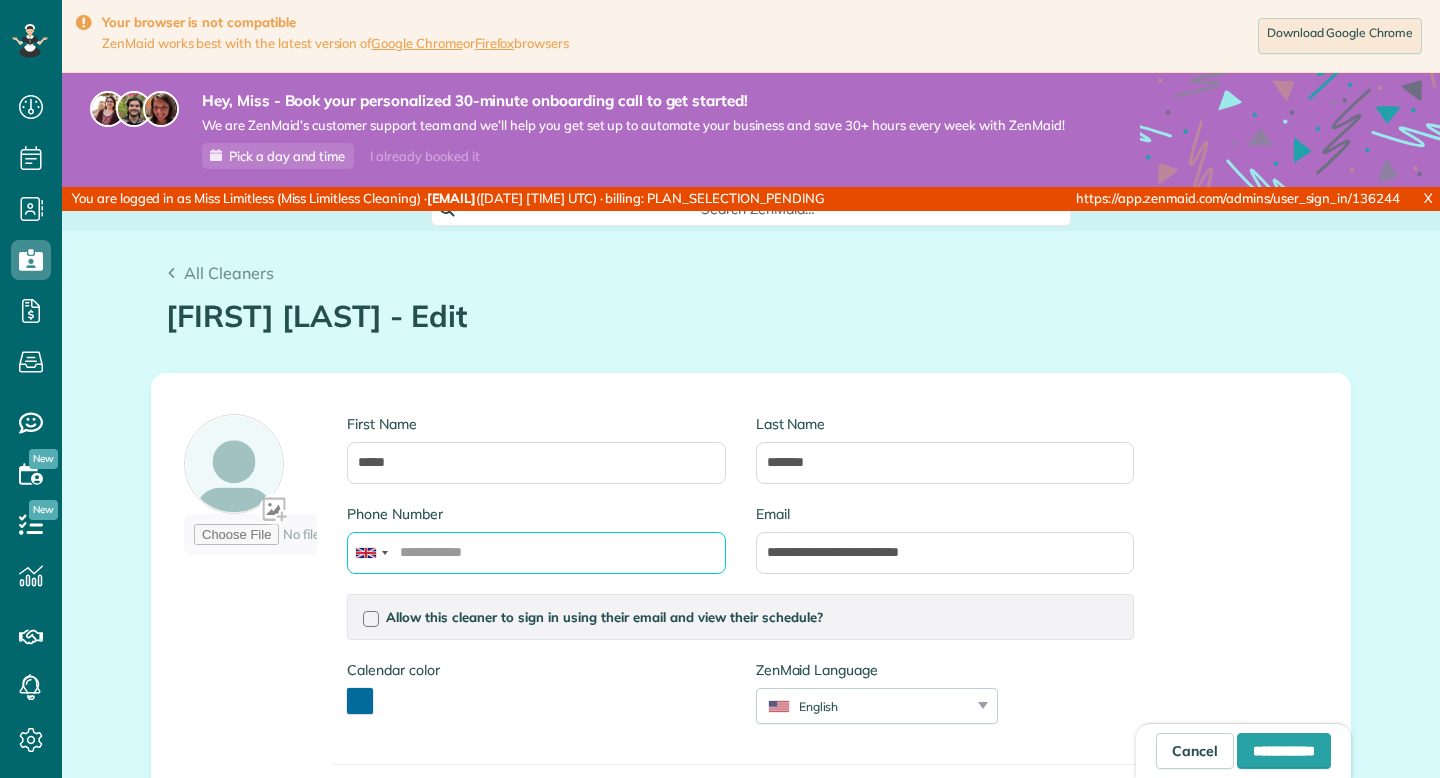 click on "Phone Number" at bounding box center [536, 553] 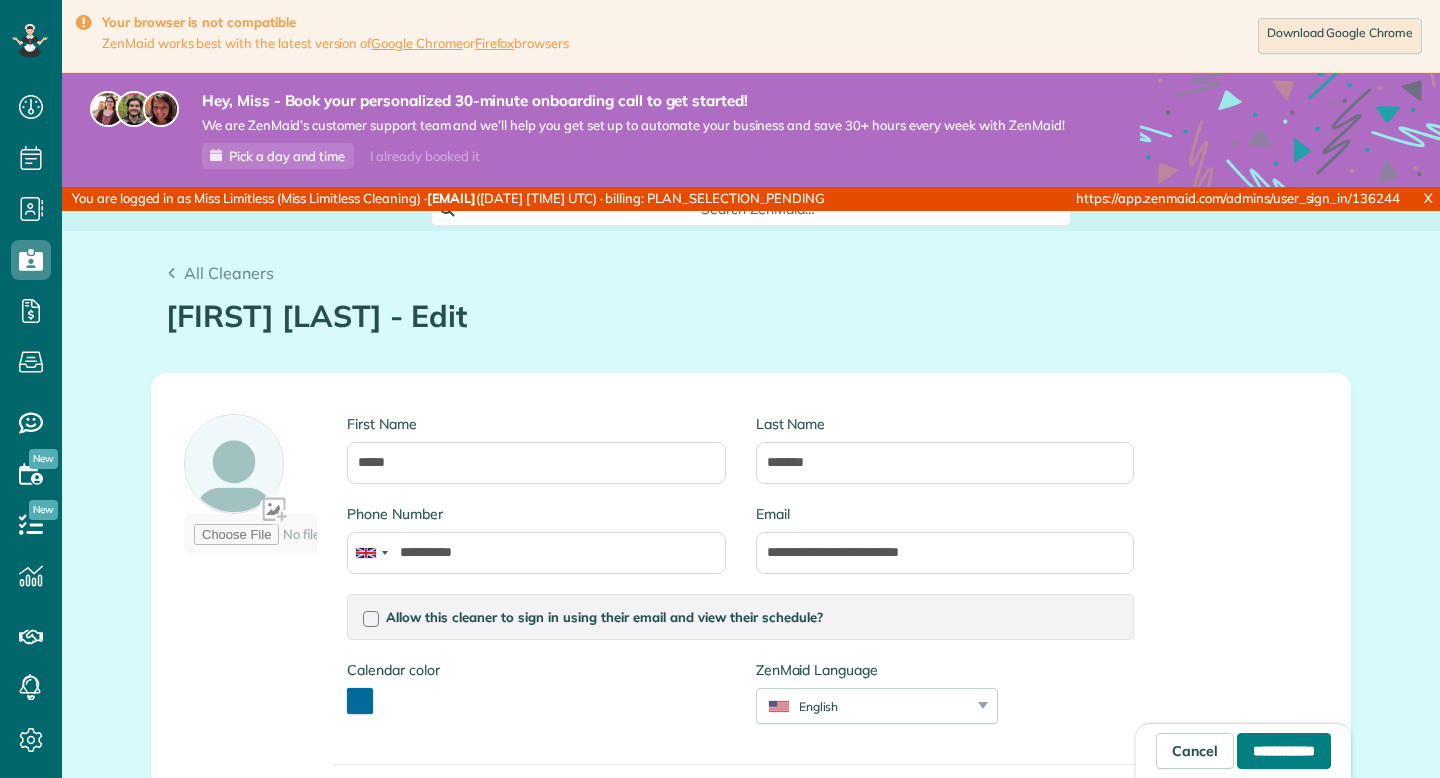 click on "**********" at bounding box center [1284, 751] 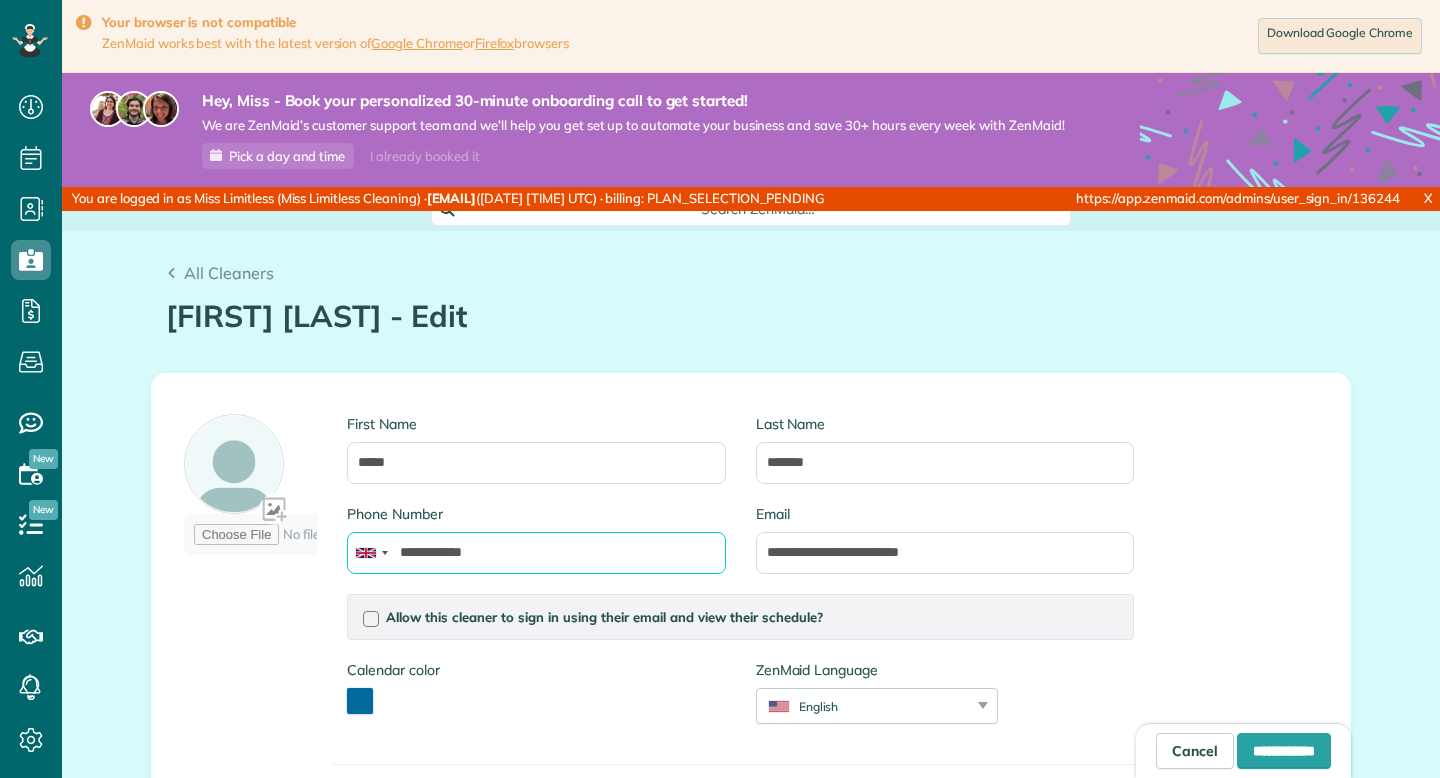 click on "**********" at bounding box center [536, 553] 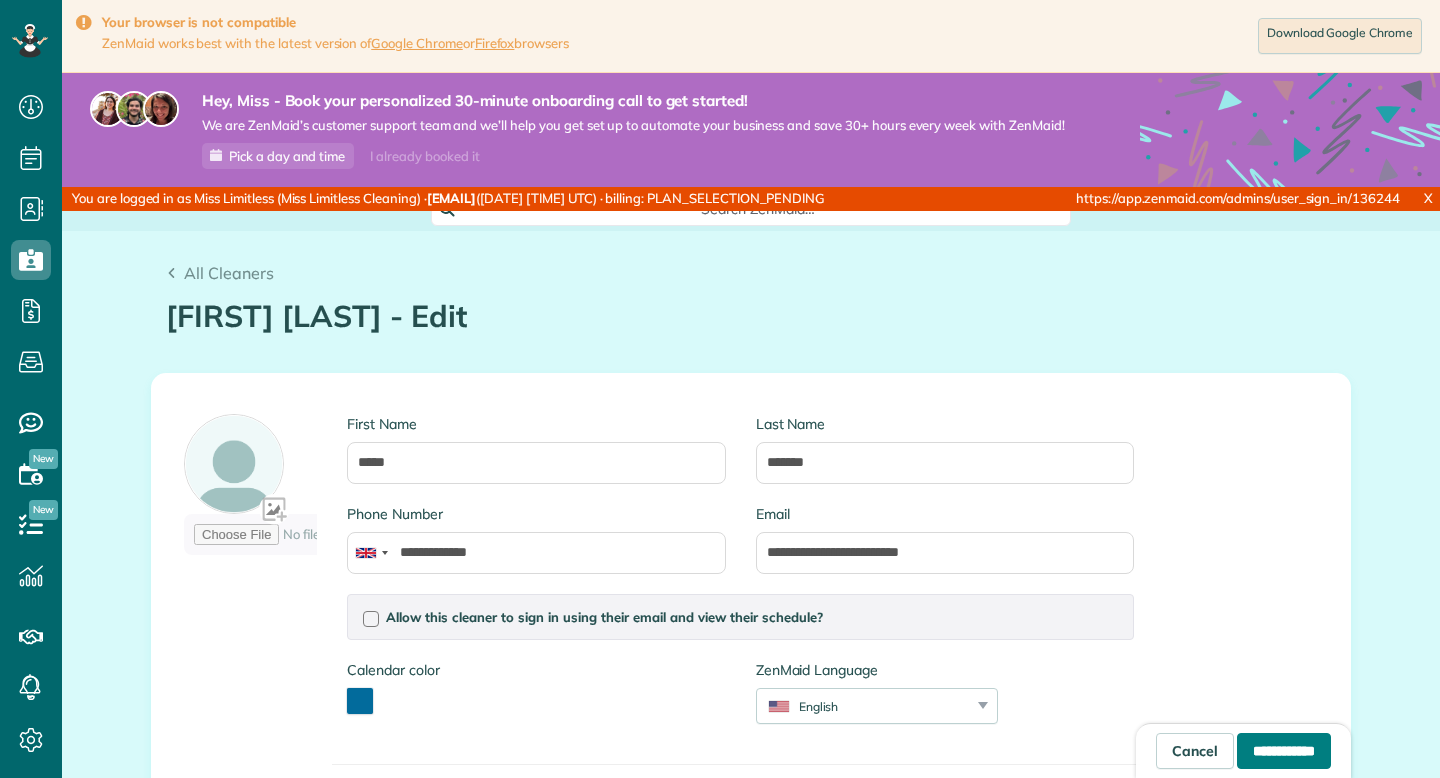 click on "**********" at bounding box center (1284, 751) 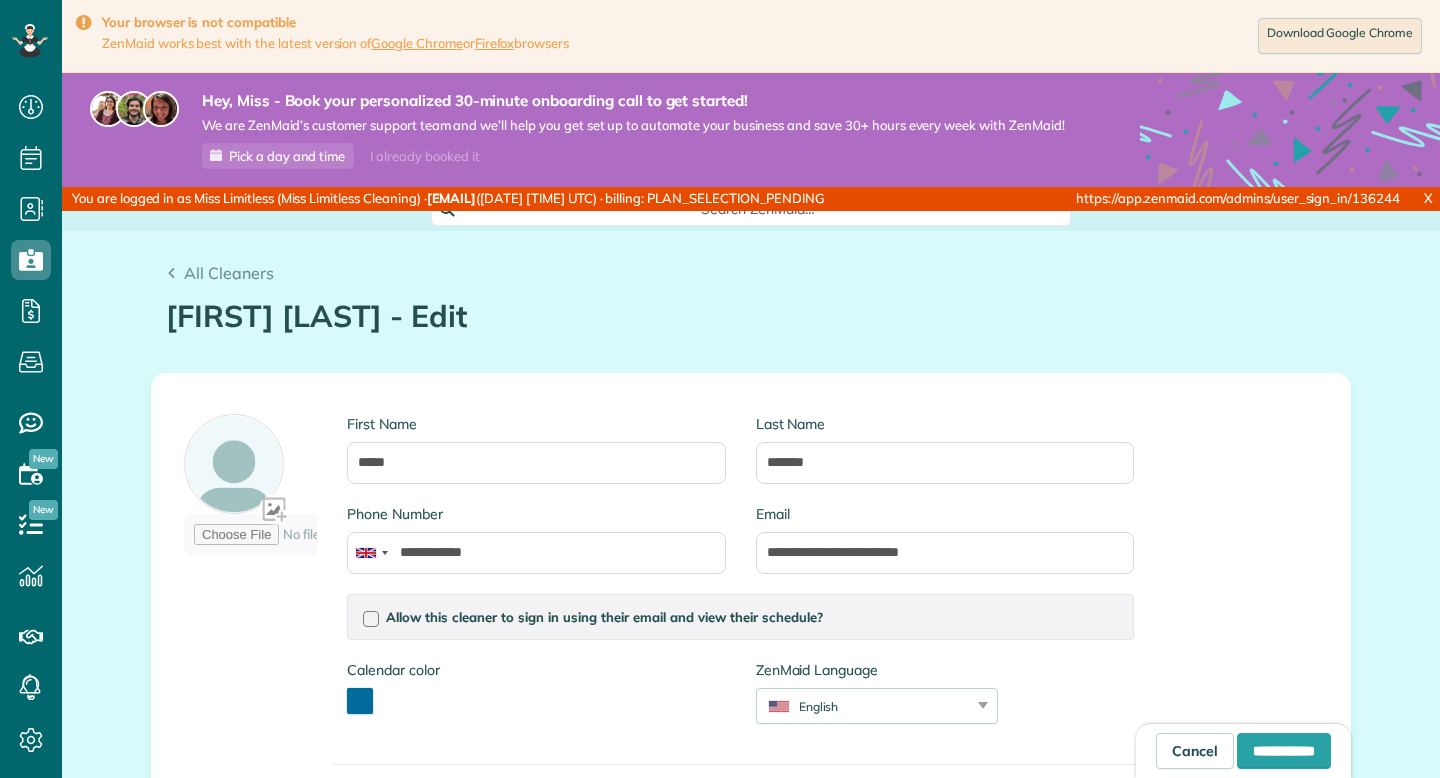 click on "[FIRST] [LAST] - Edit" at bounding box center (751, 316) 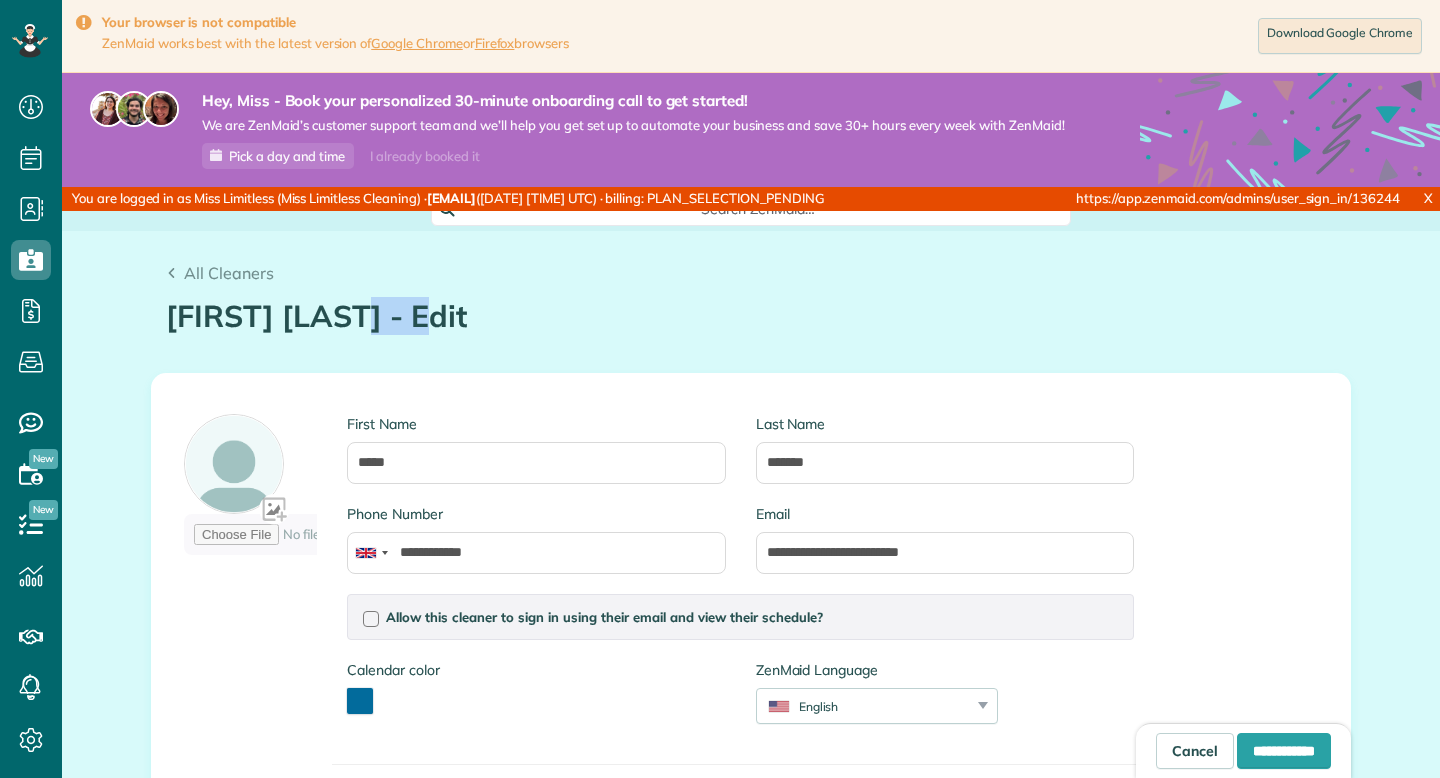 click on "[FIRST] [LAST] - Edit" at bounding box center (751, 316) 